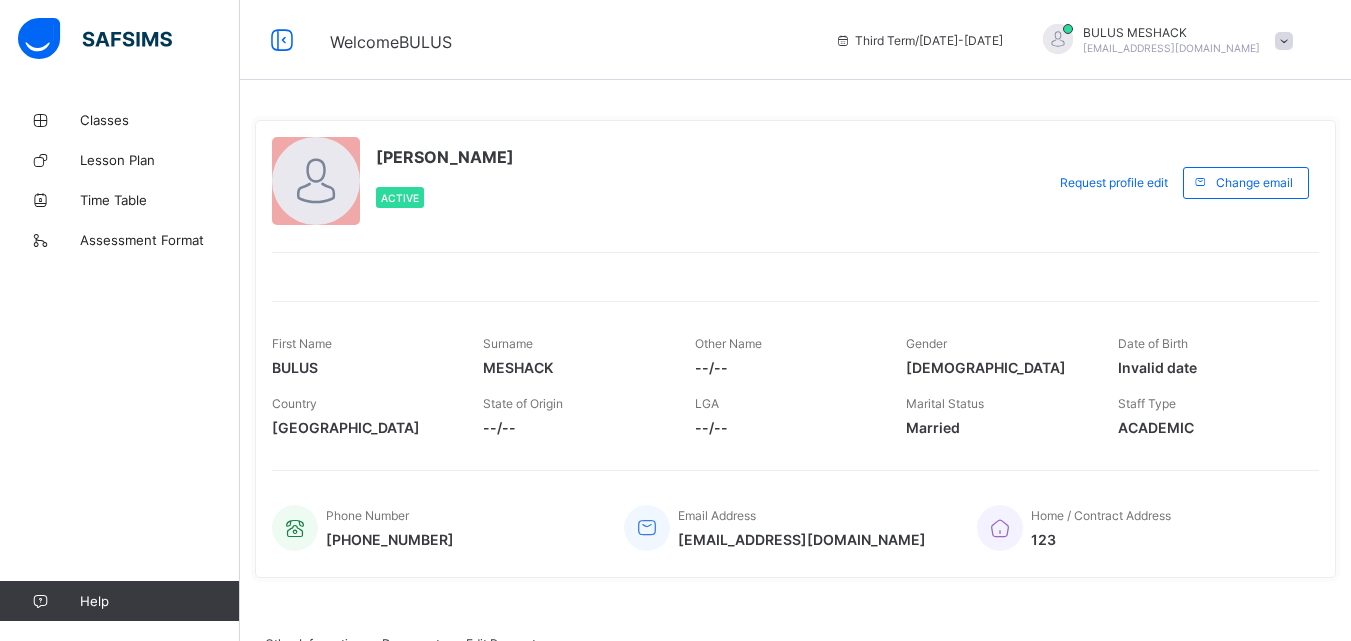 scroll, scrollTop: 0, scrollLeft: 0, axis: both 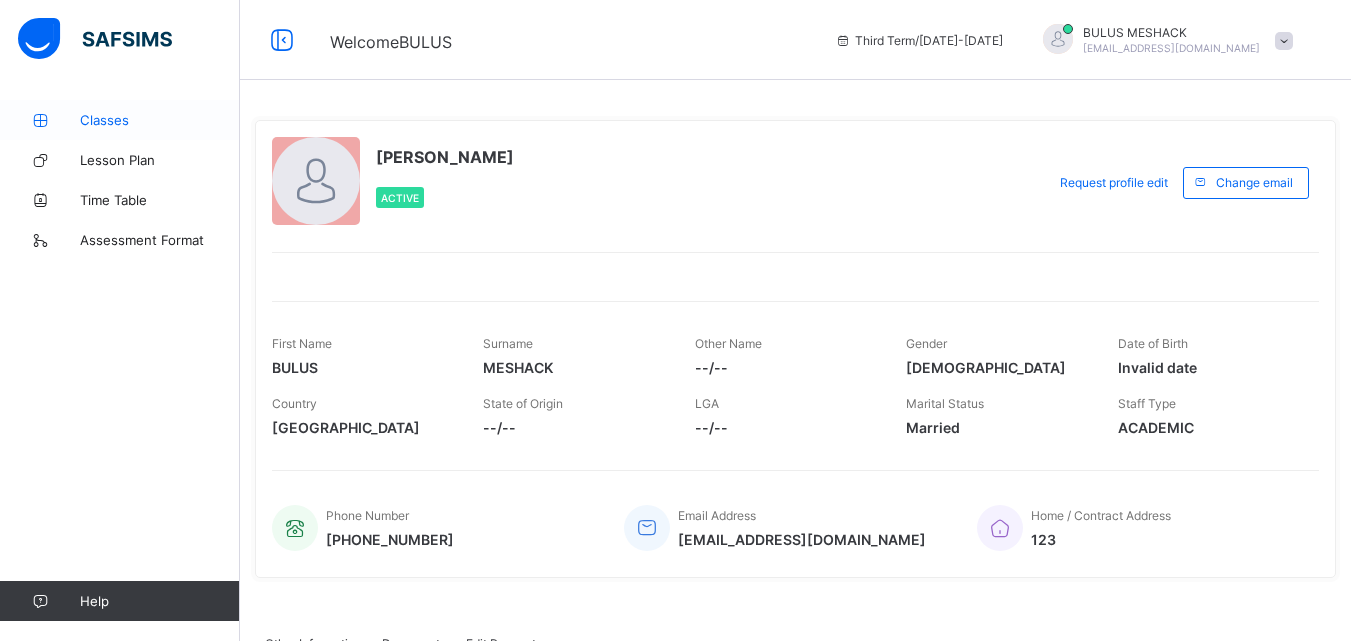 click on "Classes" at bounding box center [120, 120] 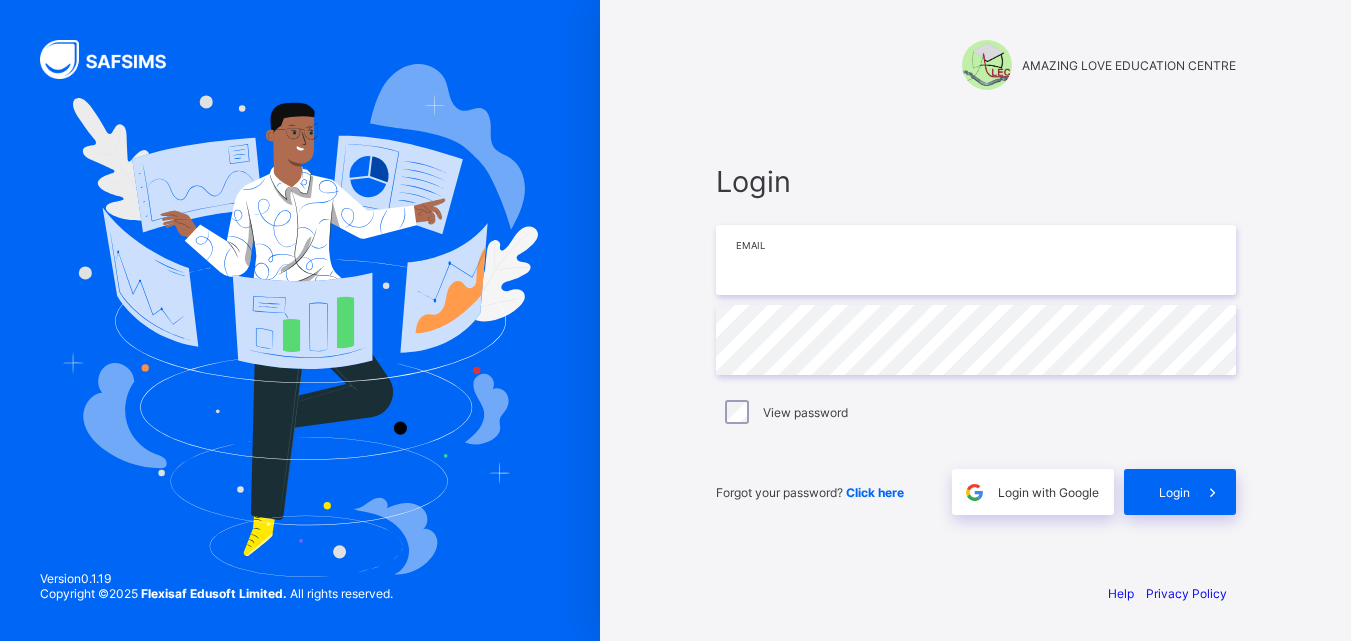 type on "**********" 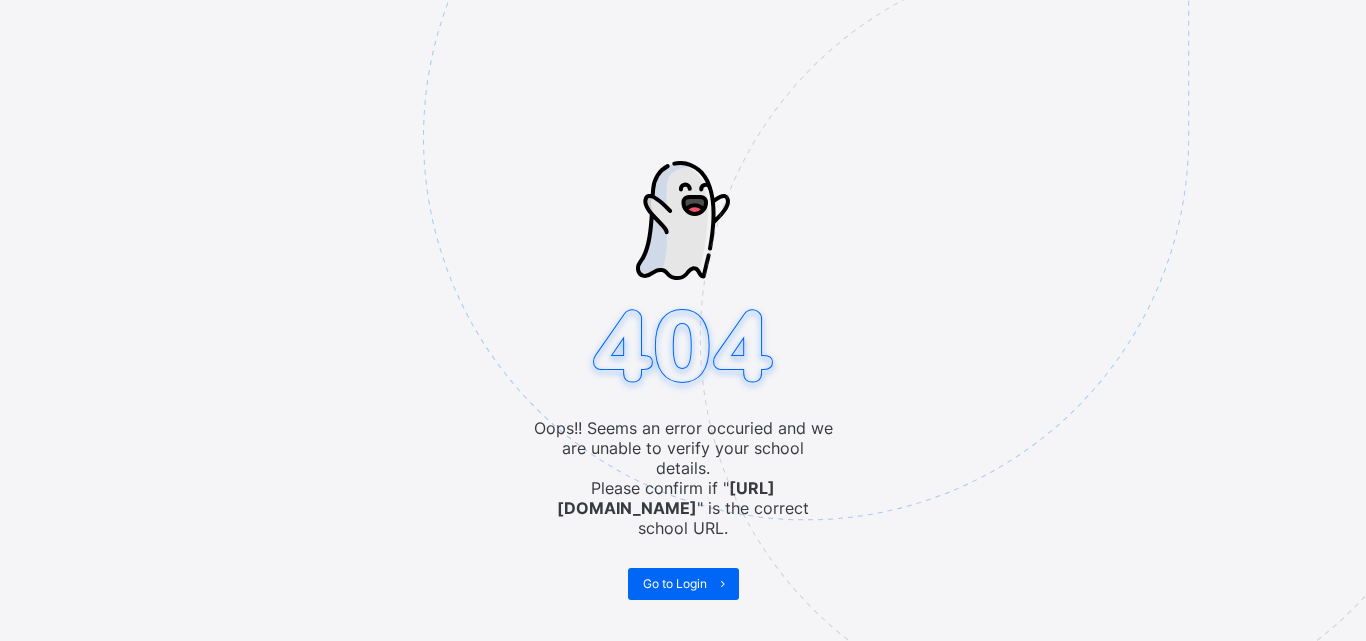 scroll, scrollTop: 0, scrollLeft: 0, axis: both 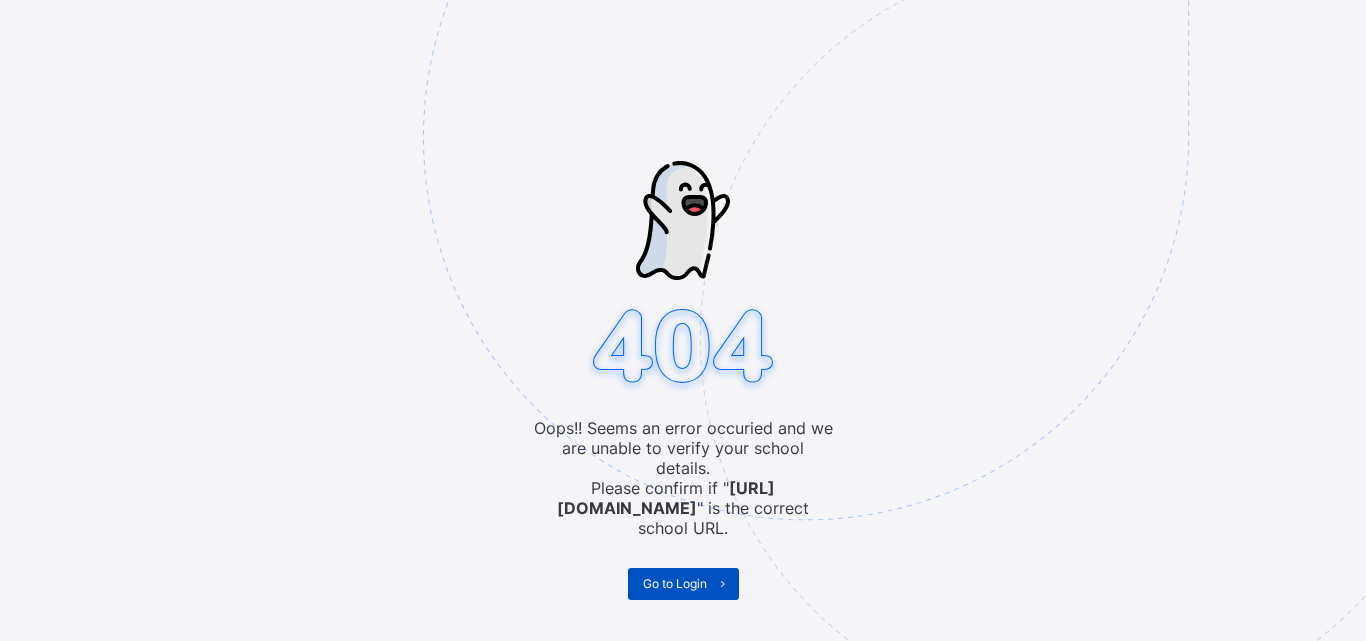 click at bounding box center (723, 584) 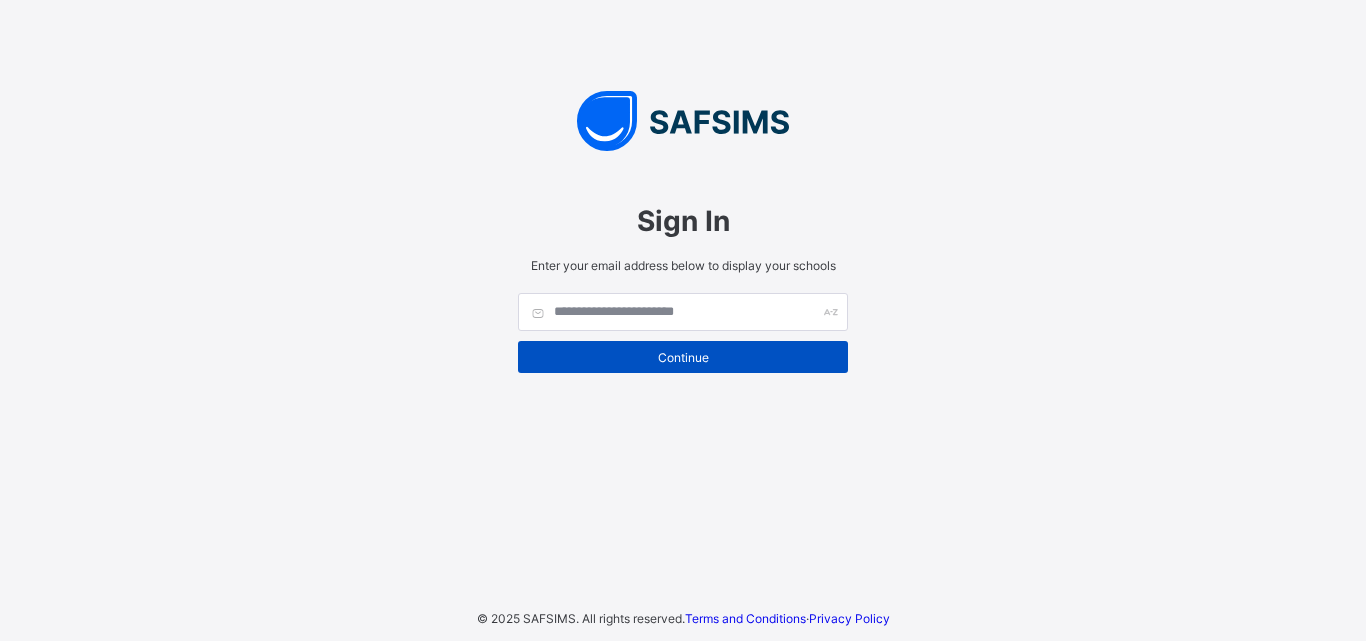 click on "Continue" at bounding box center [683, 357] 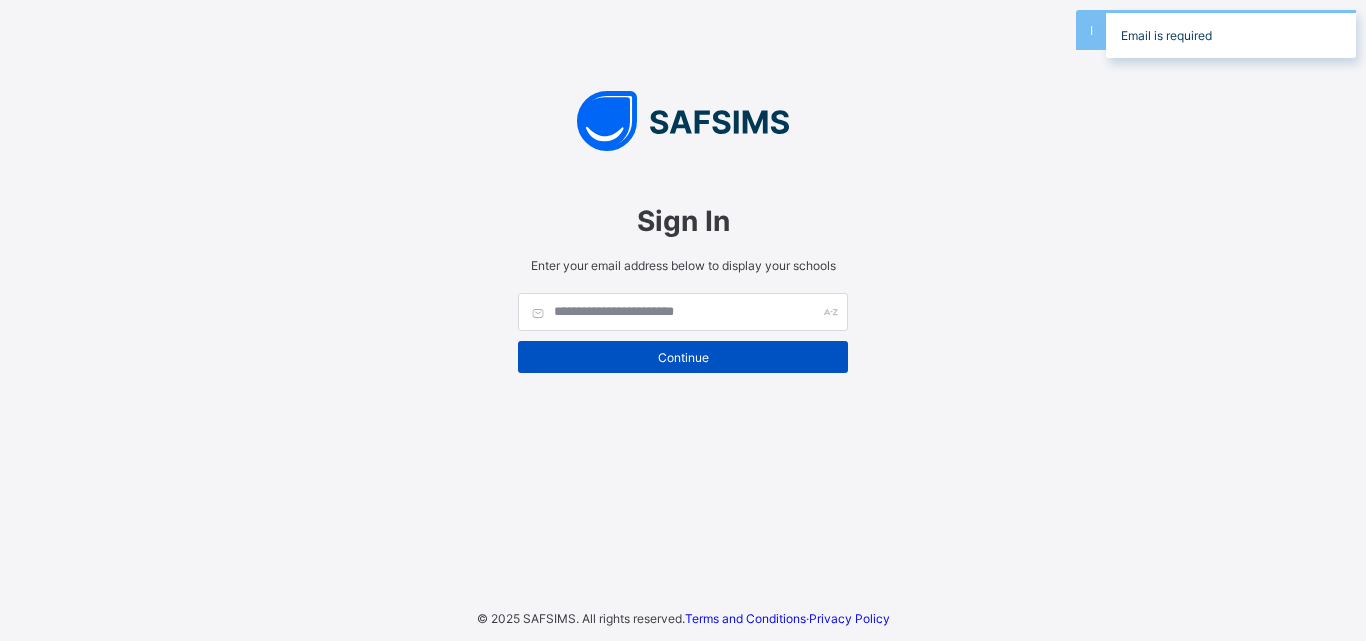 click on "Continue" at bounding box center (683, 357) 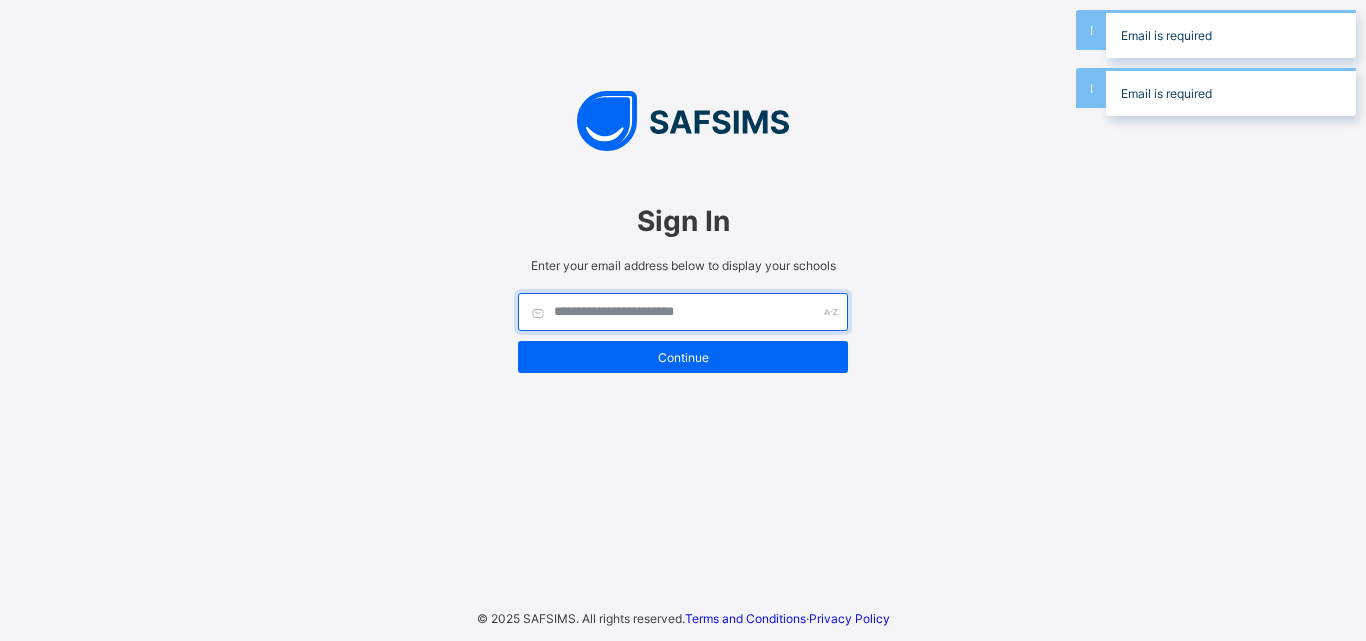 click at bounding box center (683, 312) 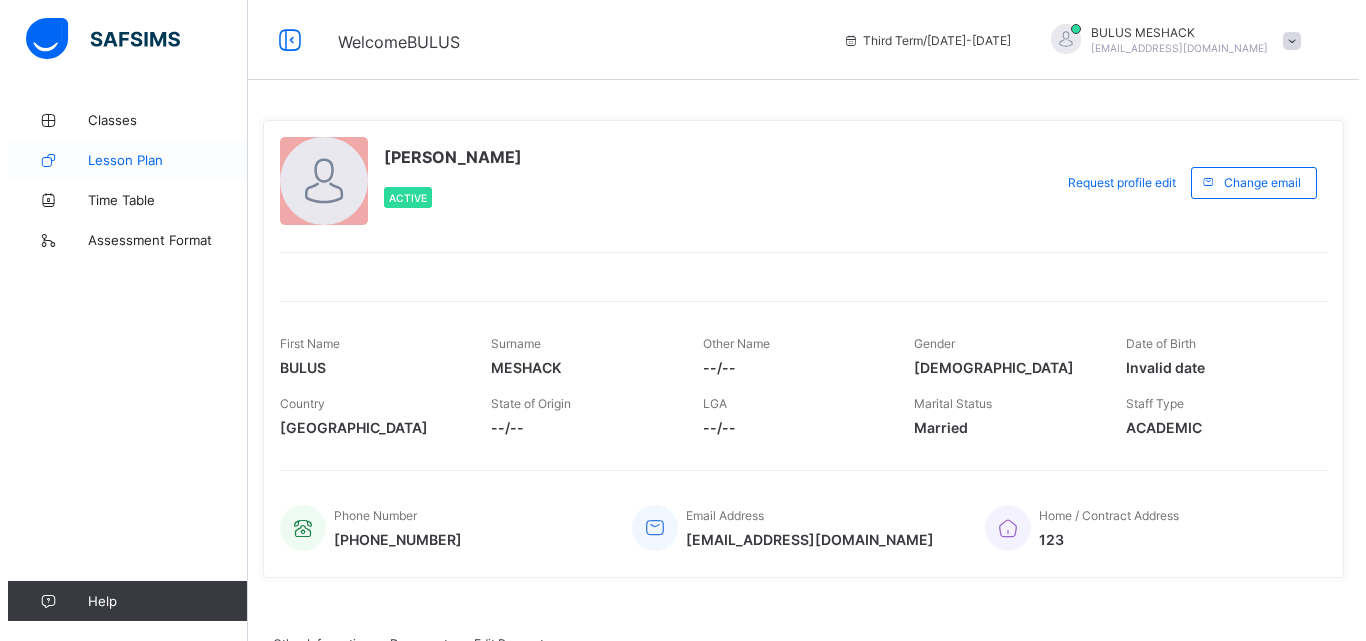 scroll, scrollTop: 0, scrollLeft: 0, axis: both 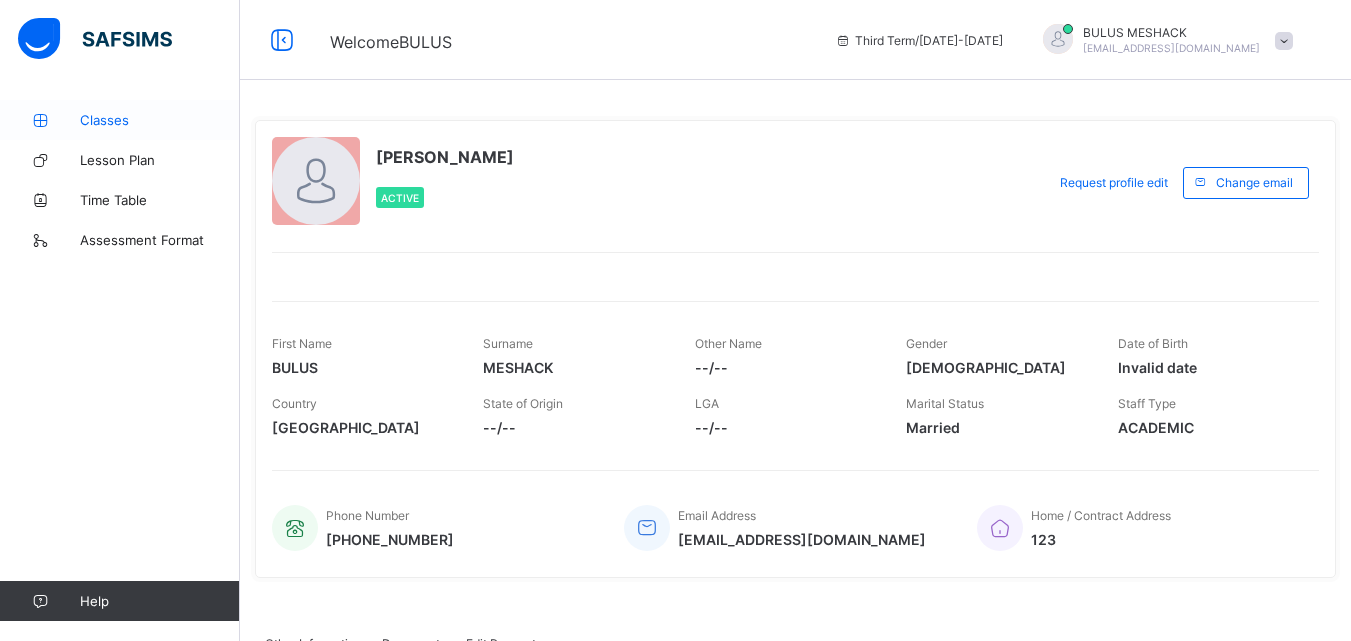 click on "Classes" at bounding box center (160, 120) 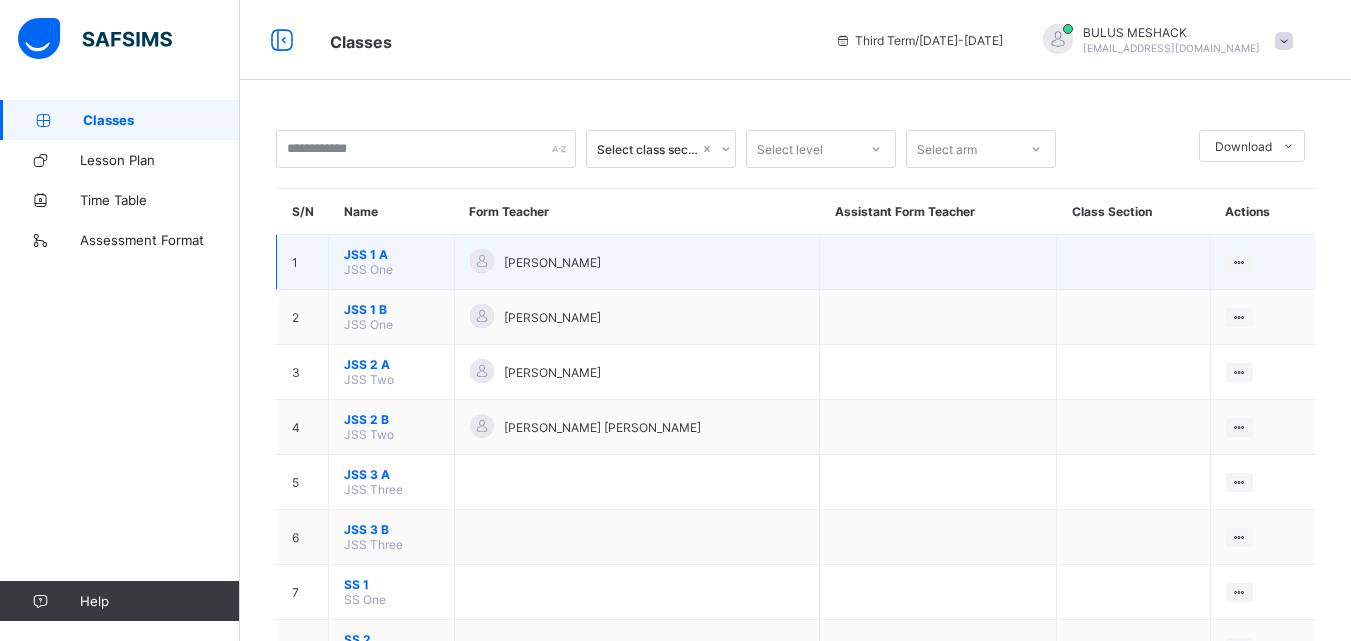 click on "JSS 1   A" at bounding box center (391, 254) 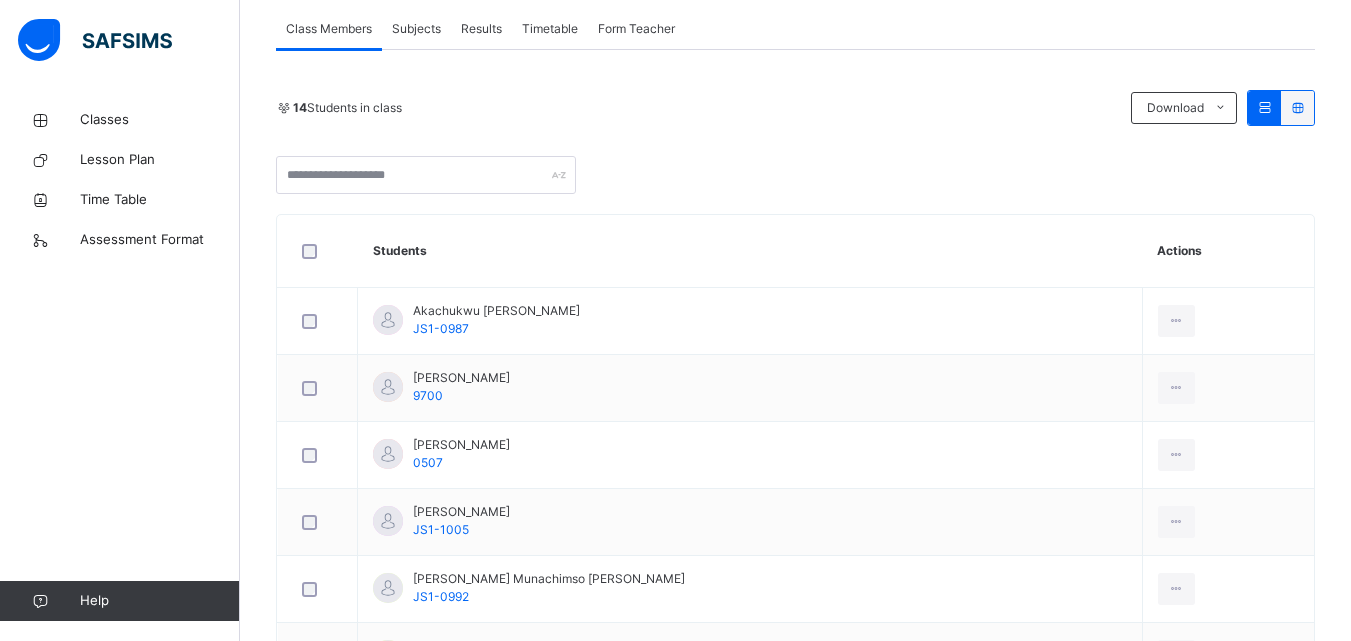 scroll, scrollTop: 200, scrollLeft: 0, axis: vertical 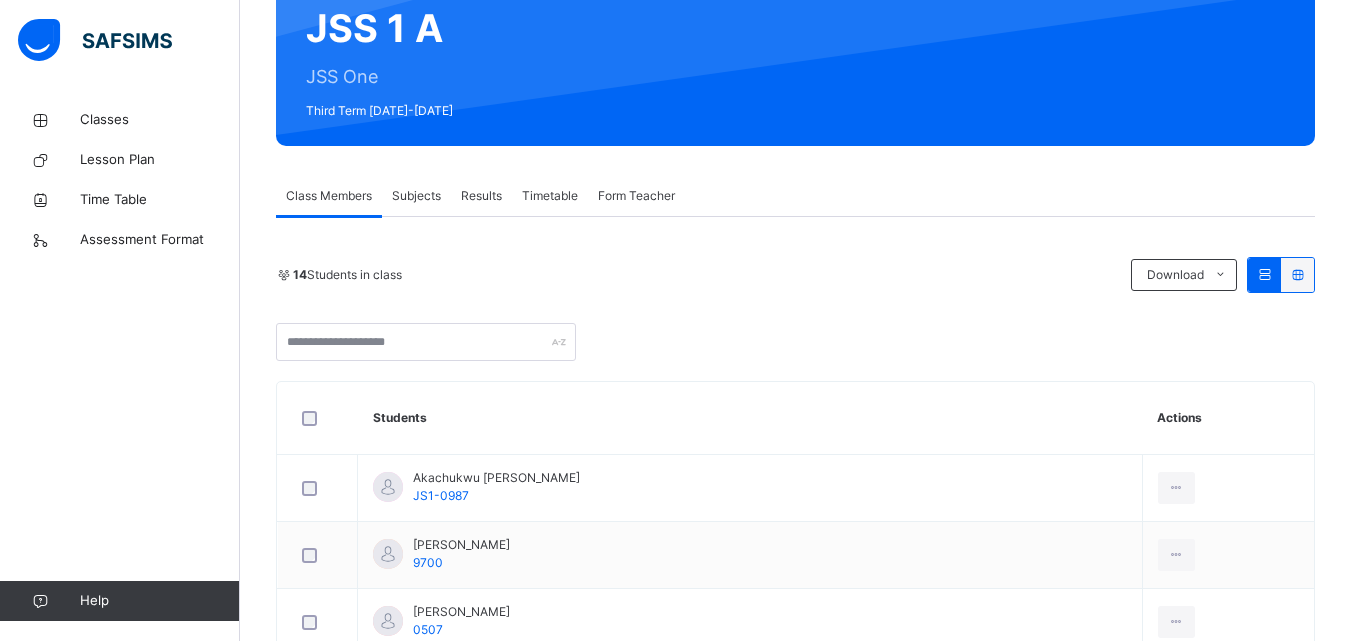 click on "Results" at bounding box center (481, 196) 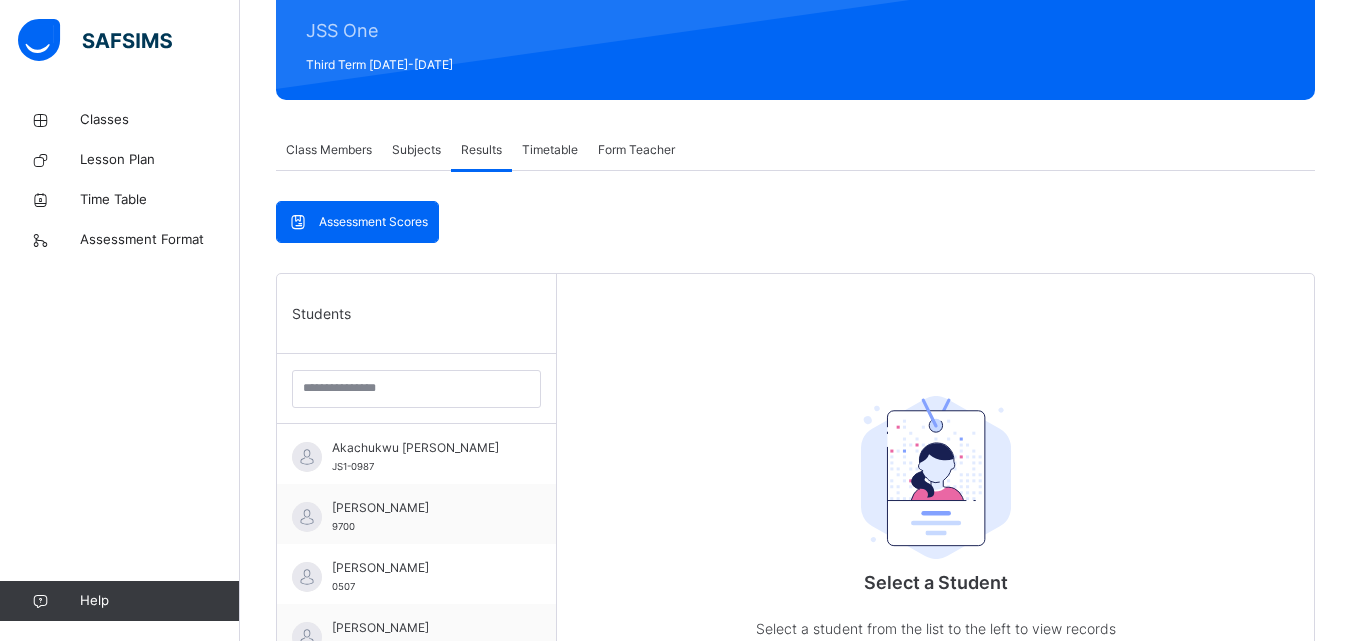 scroll, scrollTop: 200, scrollLeft: 0, axis: vertical 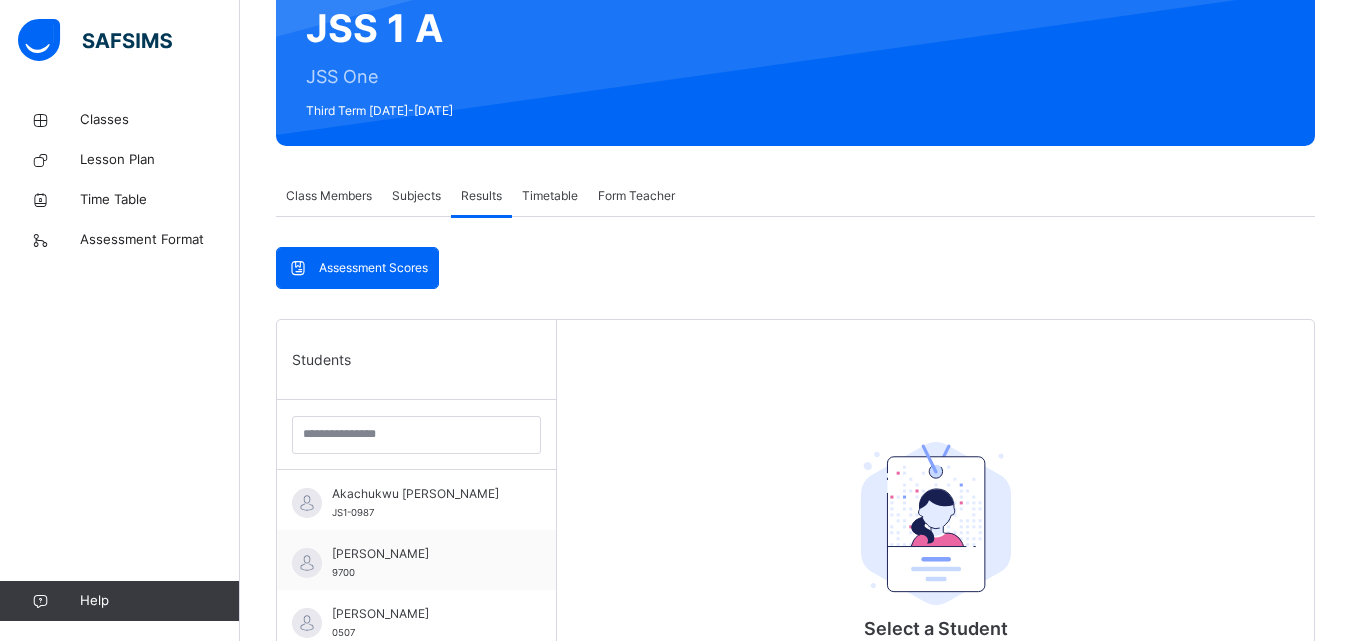 click on "Class Members" at bounding box center [329, 196] 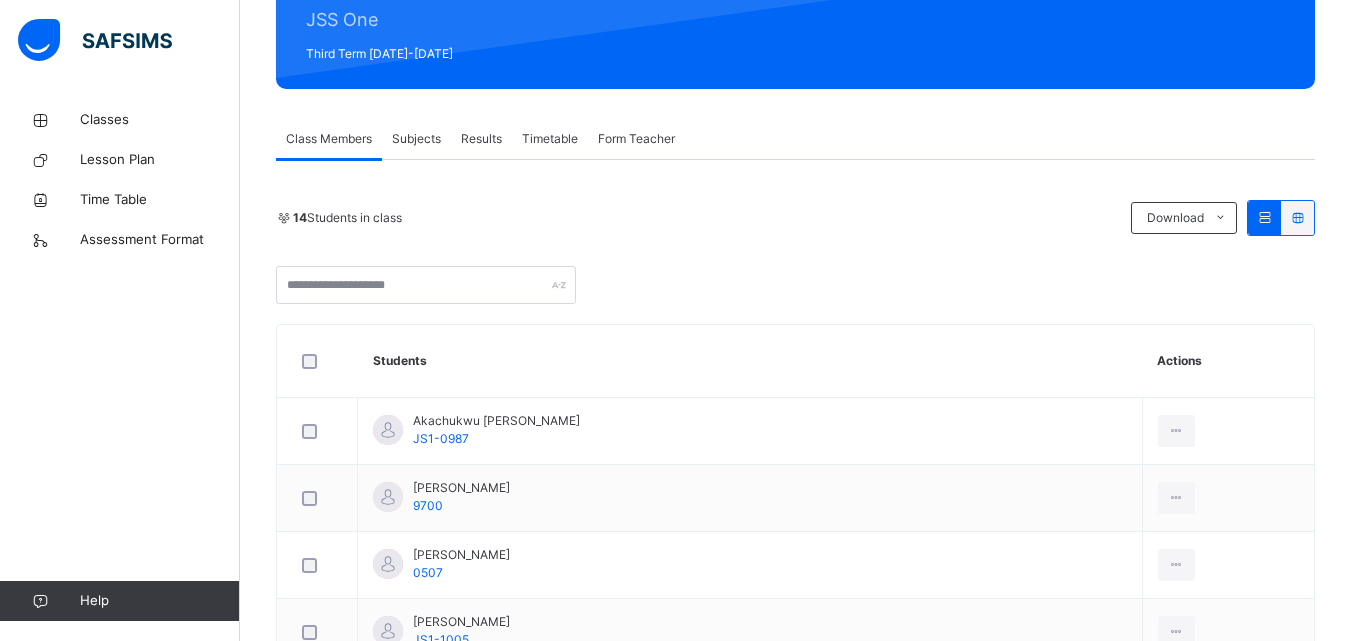scroll, scrollTop: 200, scrollLeft: 0, axis: vertical 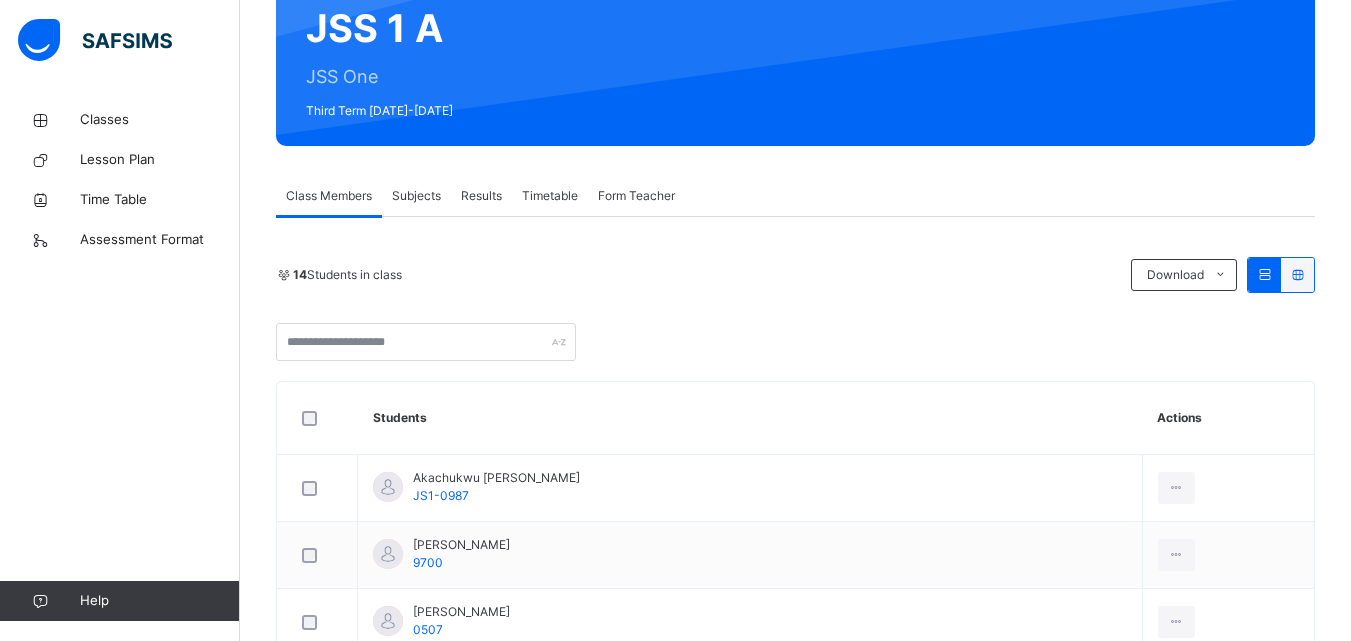 click on "Subjects" at bounding box center (416, 196) 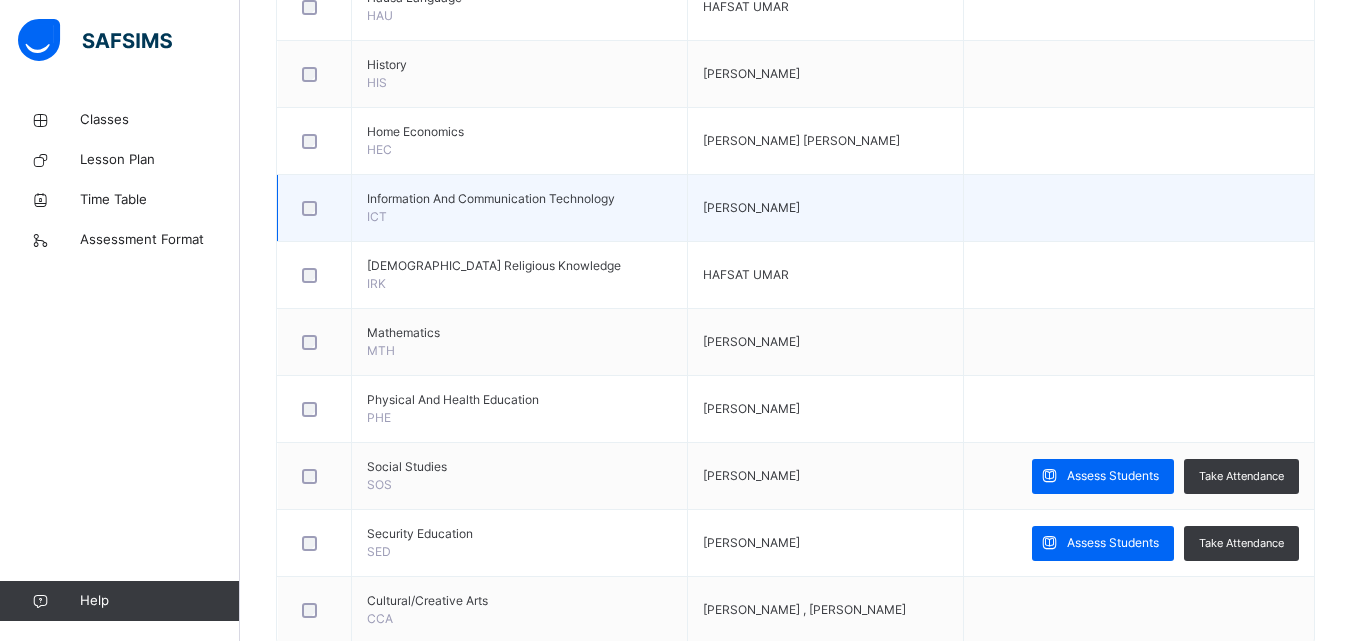 scroll, scrollTop: 1188, scrollLeft: 0, axis: vertical 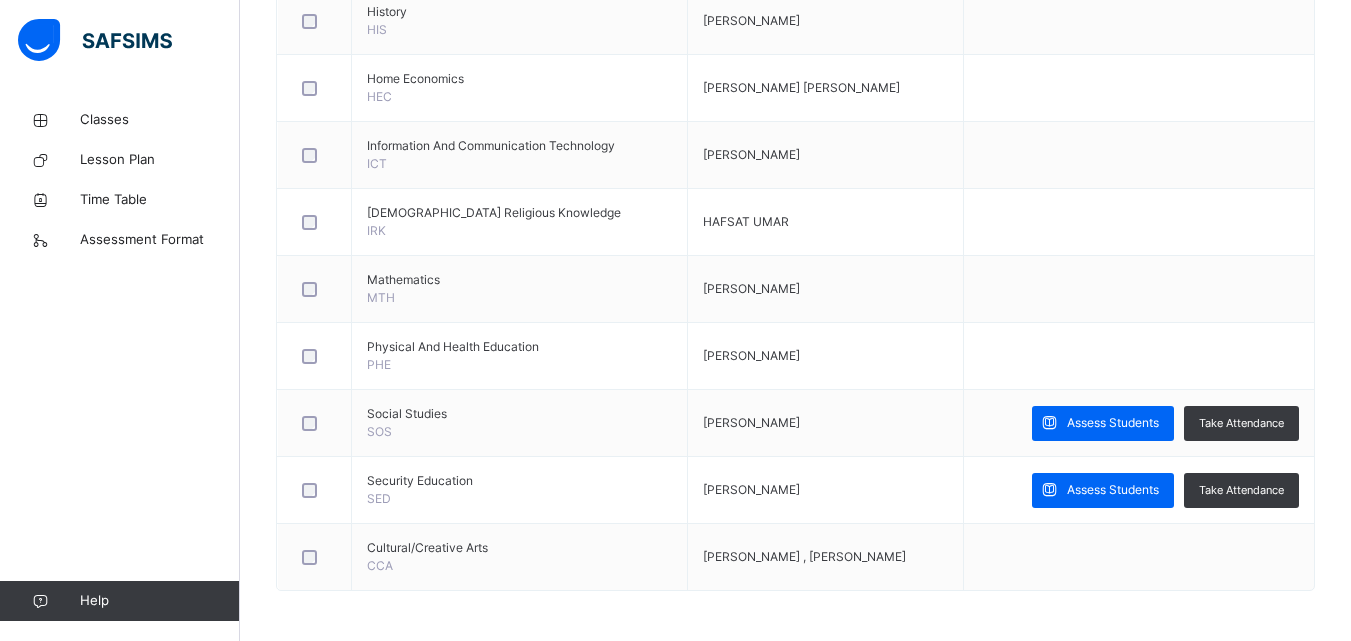 click on "Assess Students" at bounding box center [1113, 423] 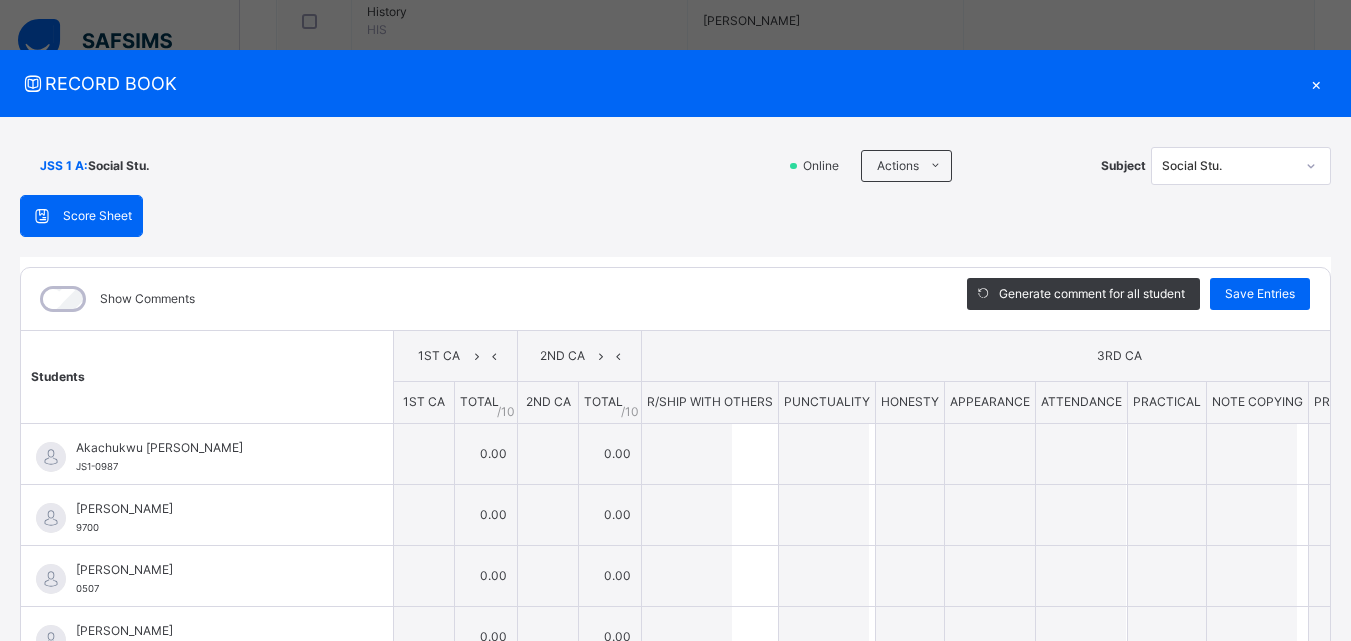 click on "RECORD BOOK" at bounding box center [660, 83] 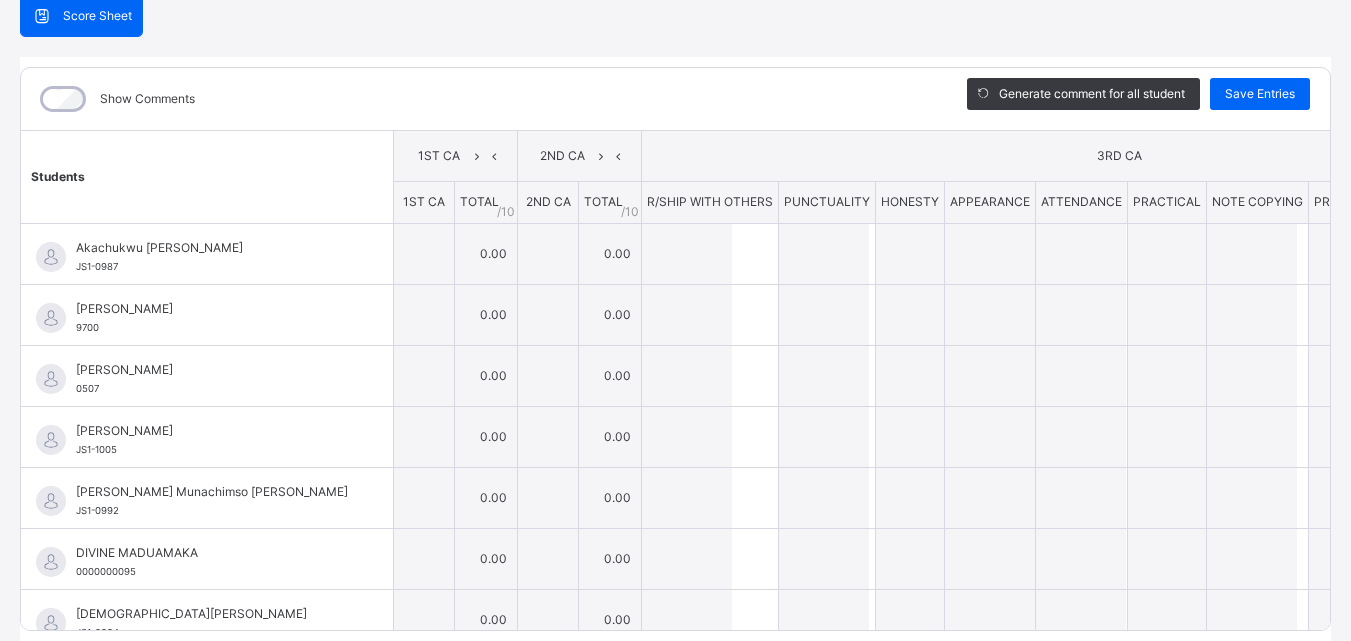click on "1ST CA" at bounding box center (424, 201) 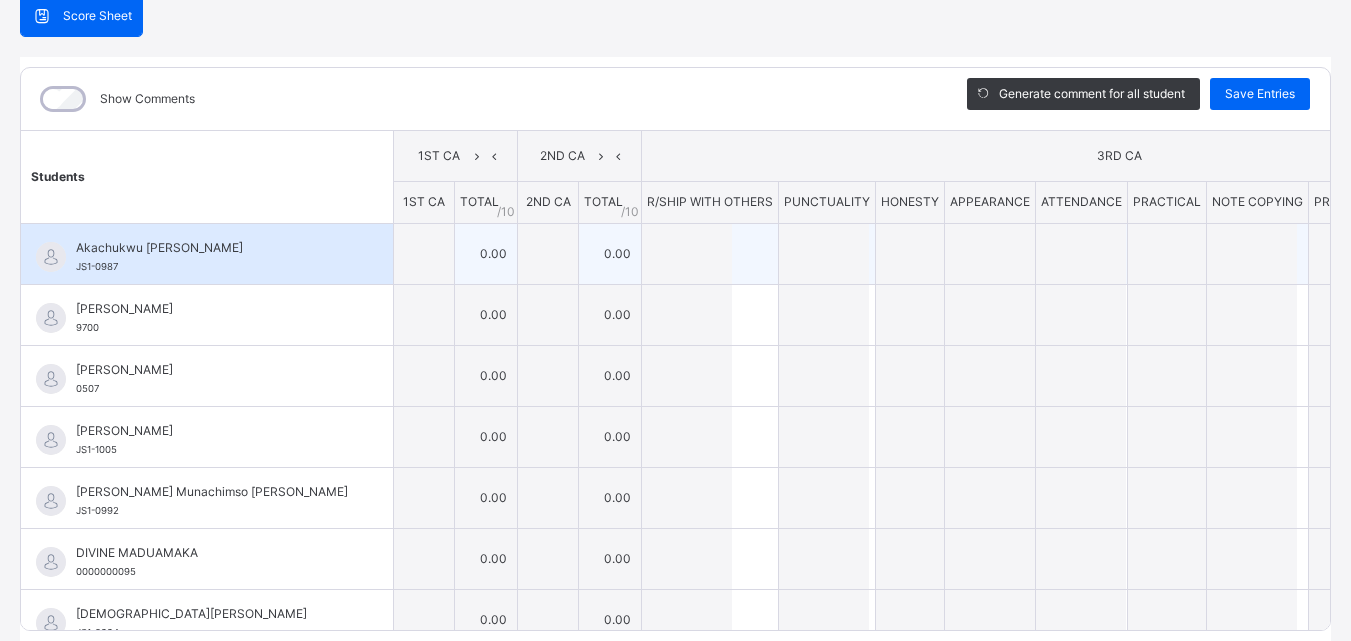 click on "[PERSON_NAME]  JS1-0987" at bounding box center [207, 254] 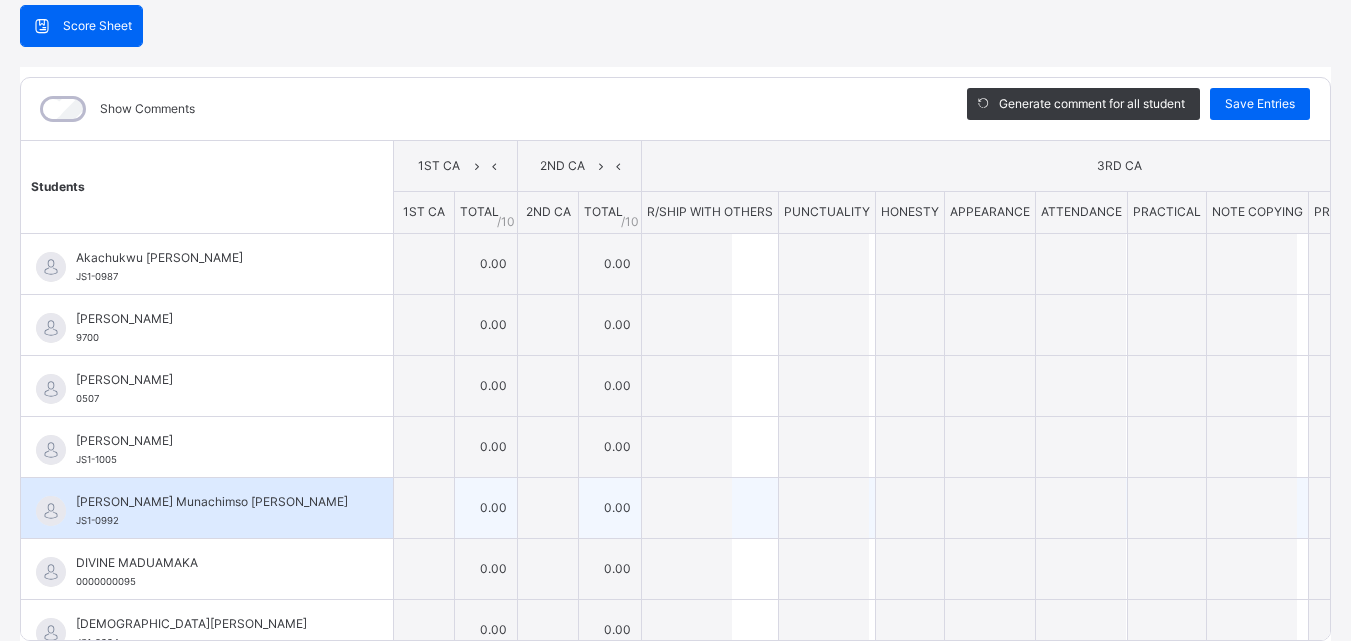 scroll, scrollTop: 200, scrollLeft: 0, axis: vertical 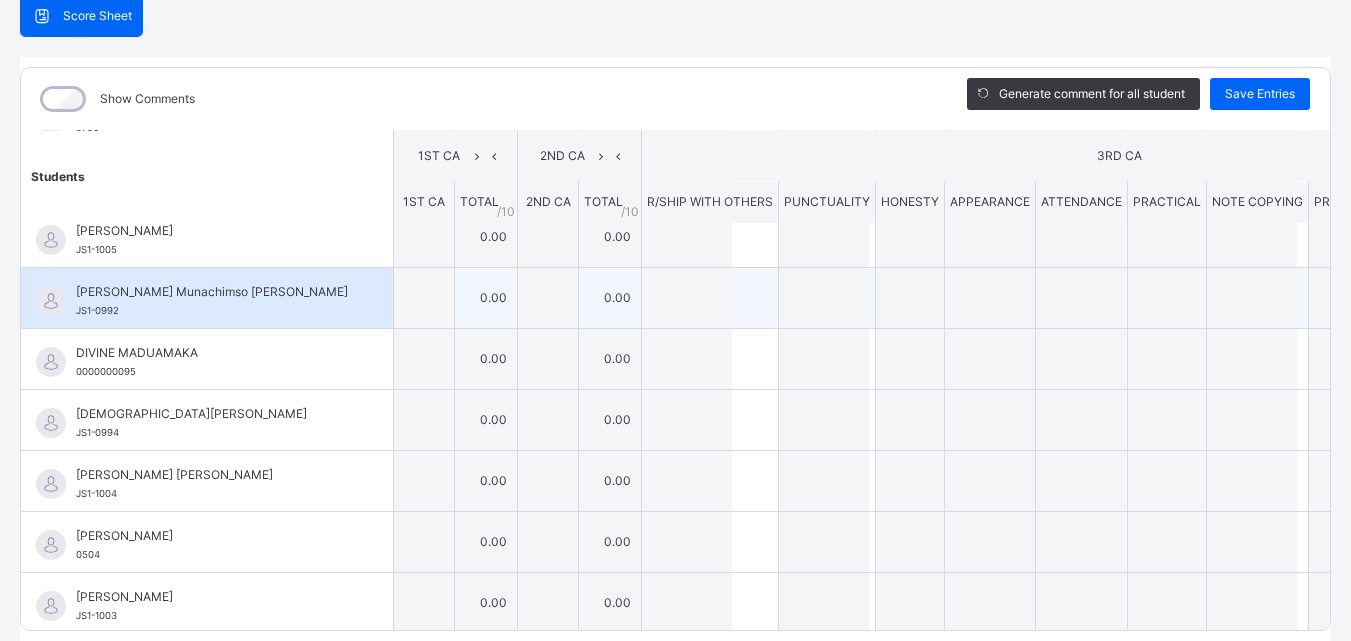 click on "Akachukwu  [PERSON_NAME]  JS1-0987 [PERSON_NAME]  JS1-0987 0.00 0.00 0.00 0.00 0.00 Generate comment 0 / 250   ×   Subject Teacher’s Comment Generate and see in full the comment developed by the AI with an option to regenerate the comment [PERSON_NAME]  [PERSON_NAME]    JS1-0987   Total 0.00  / 100.00 [PERSON_NAME] Bot   Regenerate     Use this comment   [PERSON_NAME] 9700 [PERSON_NAME] 9700 0.00 0.00 0.00 0.00 0.00 Generate comment 0 / 250   ×   Subject Teacher’s Comment Generate and see in full the comment developed by the AI with an option to regenerate the comment JS [PERSON_NAME]   9700   Total 0.00  / 100.00 [PERSON_NAME] Bot   Regenerate     Use this comment   [PERSON_NAME] 0507 [PERSON_NAME] 0507 0.00 0.00 0.00 0.00 0.00 Generate comment 0 / 250   ×   Subject Teacher’s Comment Generate and see in full the comment developed by the AI with an option to regenerate the comment JS [PERSON_NAME]   0507   Total 0.00  / 100.00 [PERSON_NAME] Bot" at bounding box center [925, 450] 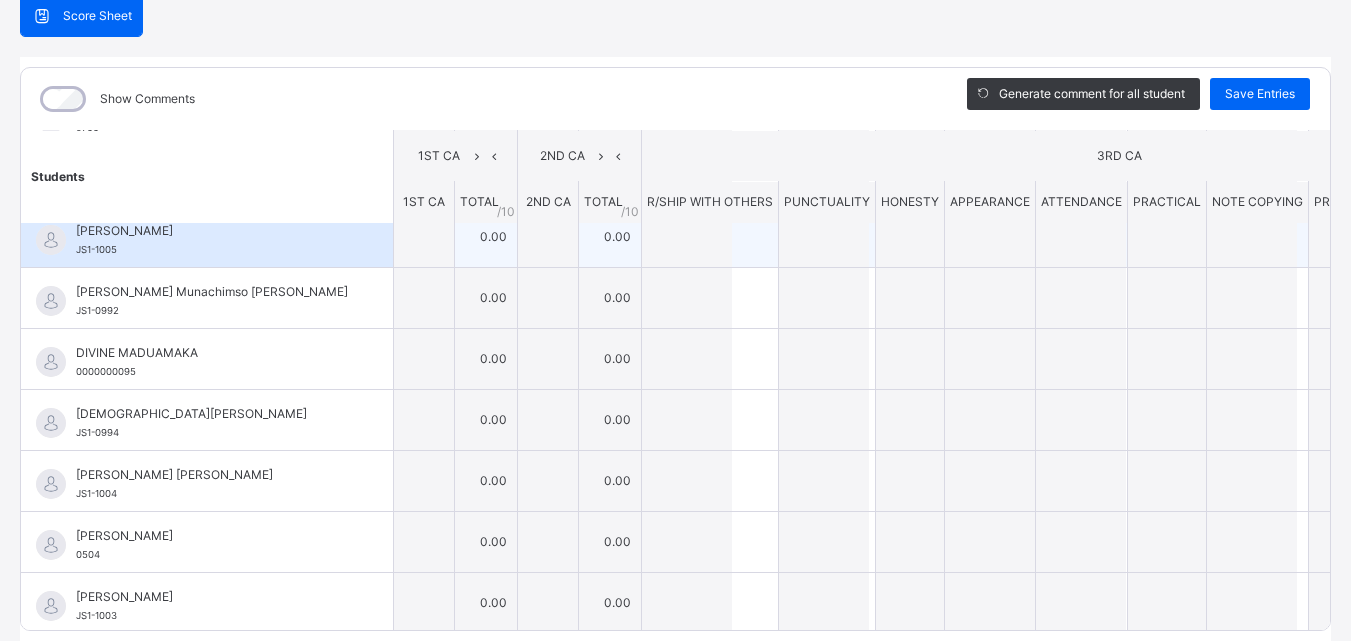 click on "[PERSON_NAME]  JS1-1005" at bounding box center (207, 237) 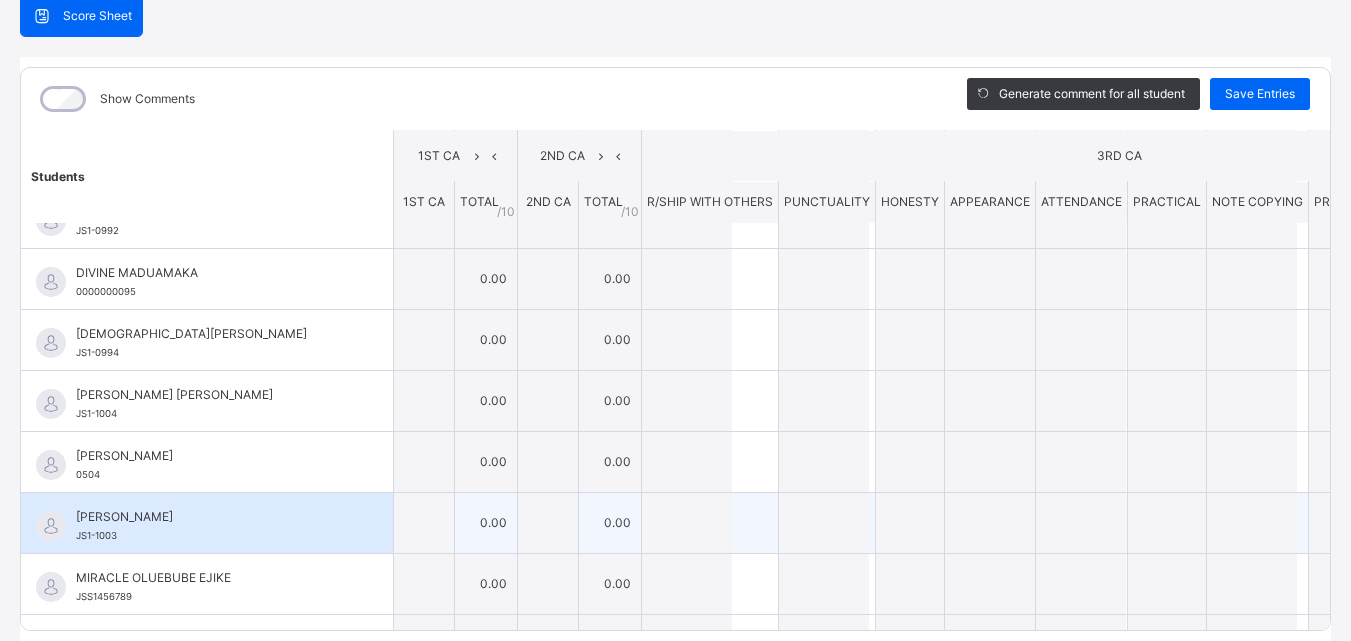 scroll, scrollTop: 463, scrollLeft: 0, axis: vertical 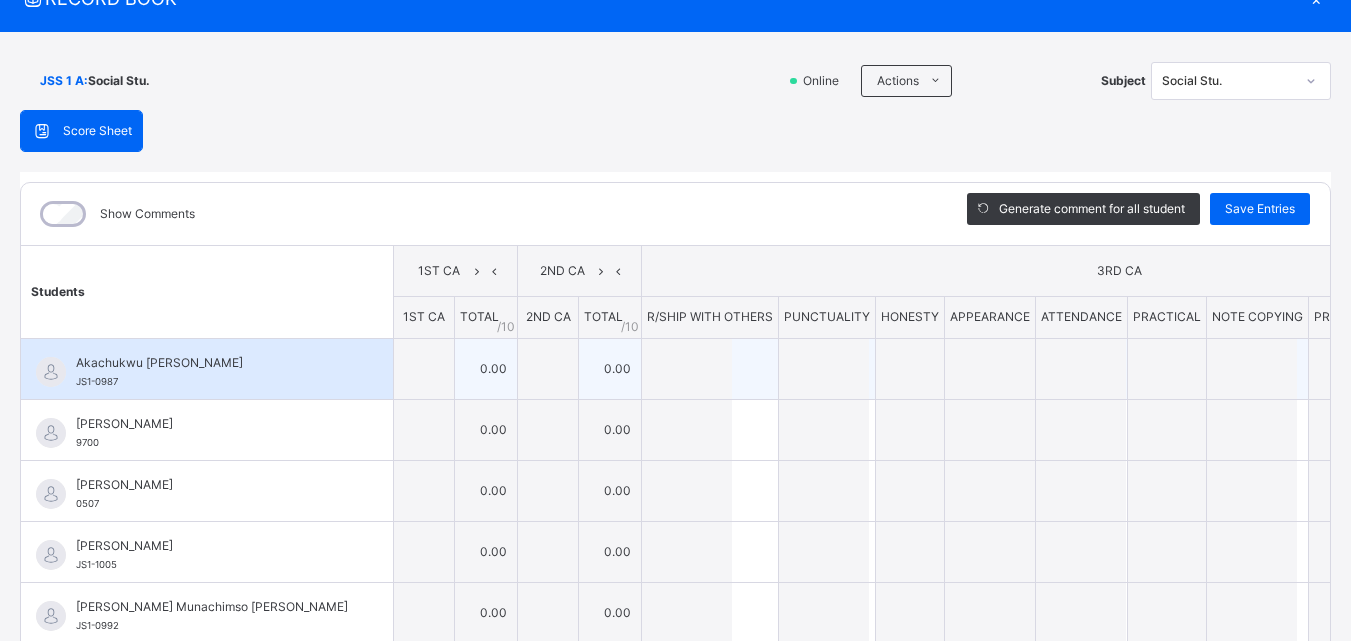 click on "[PERSON_NAME]  JS1-0987" at bounding box center (207, 369) 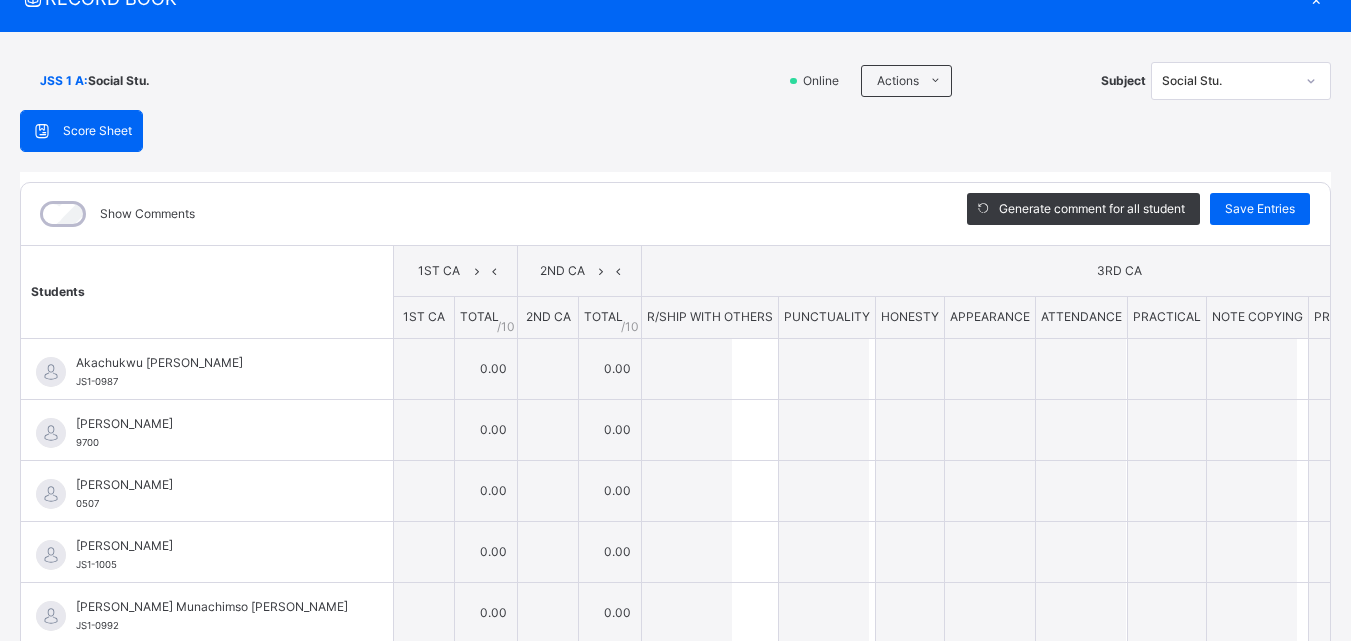 click on "1ST CA" at bounding box center (424, 318) 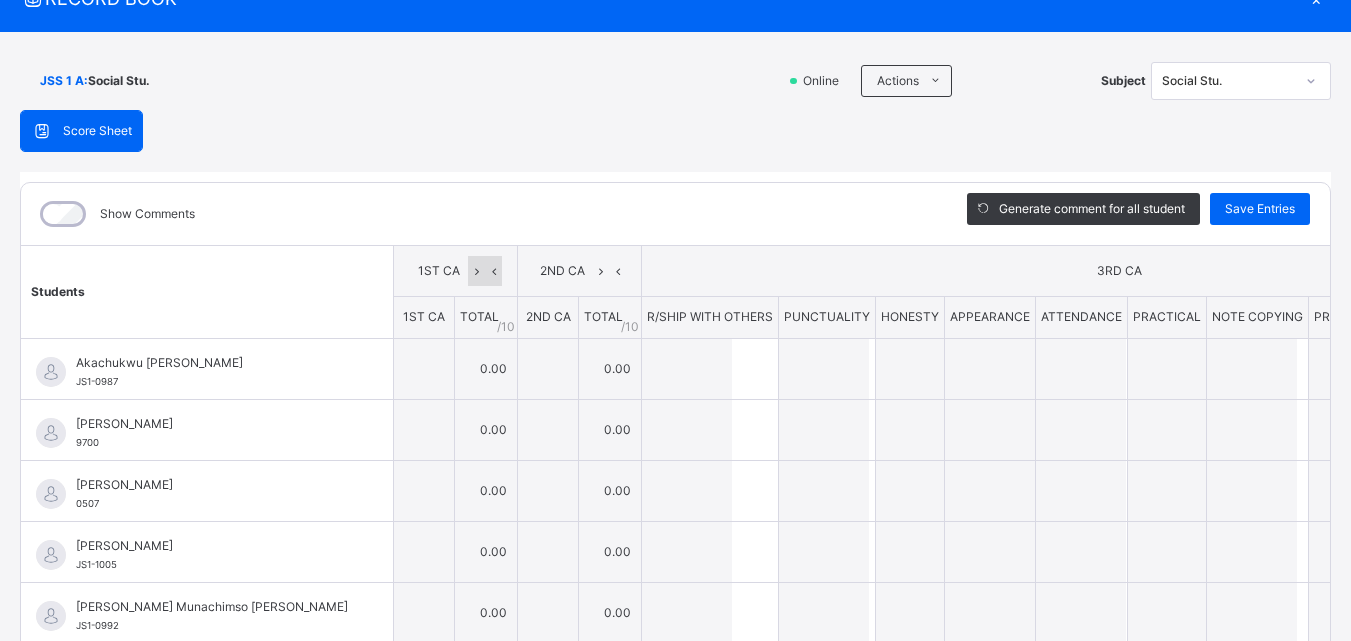 click at bounding box center [476, 271] 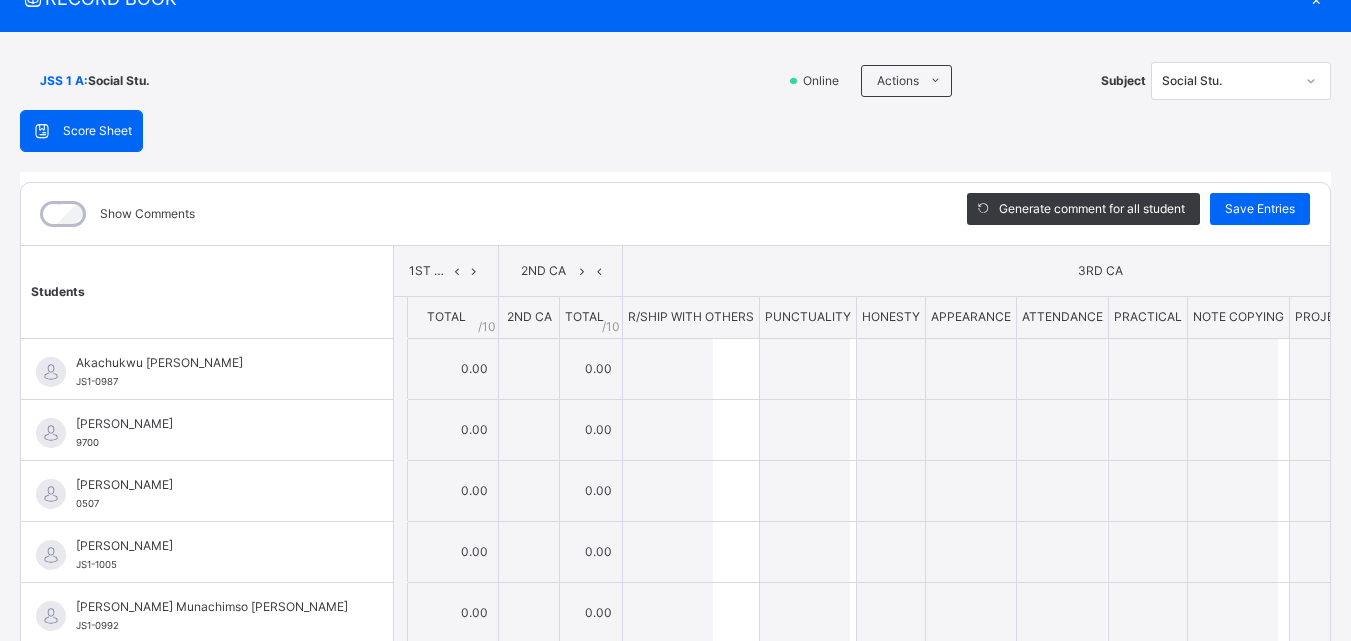 click on "TOTAL" at bounding box center [446, 316] 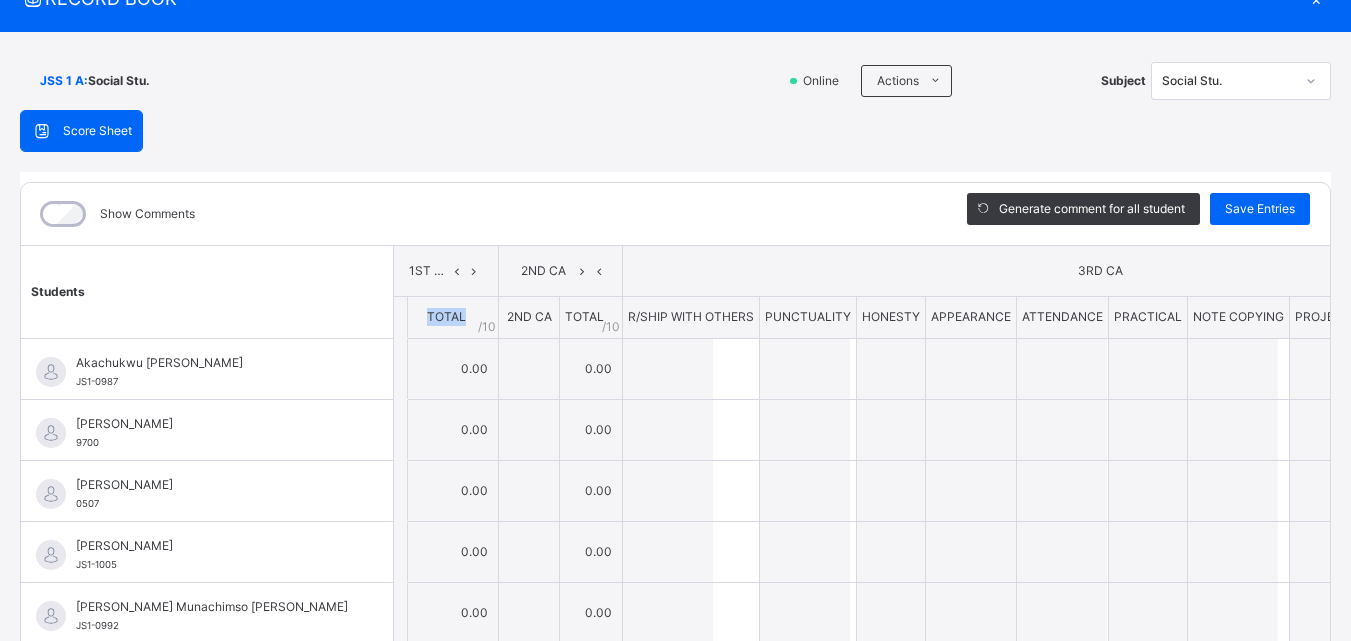 click on "TOTAL" at bounding box center (446, 316) 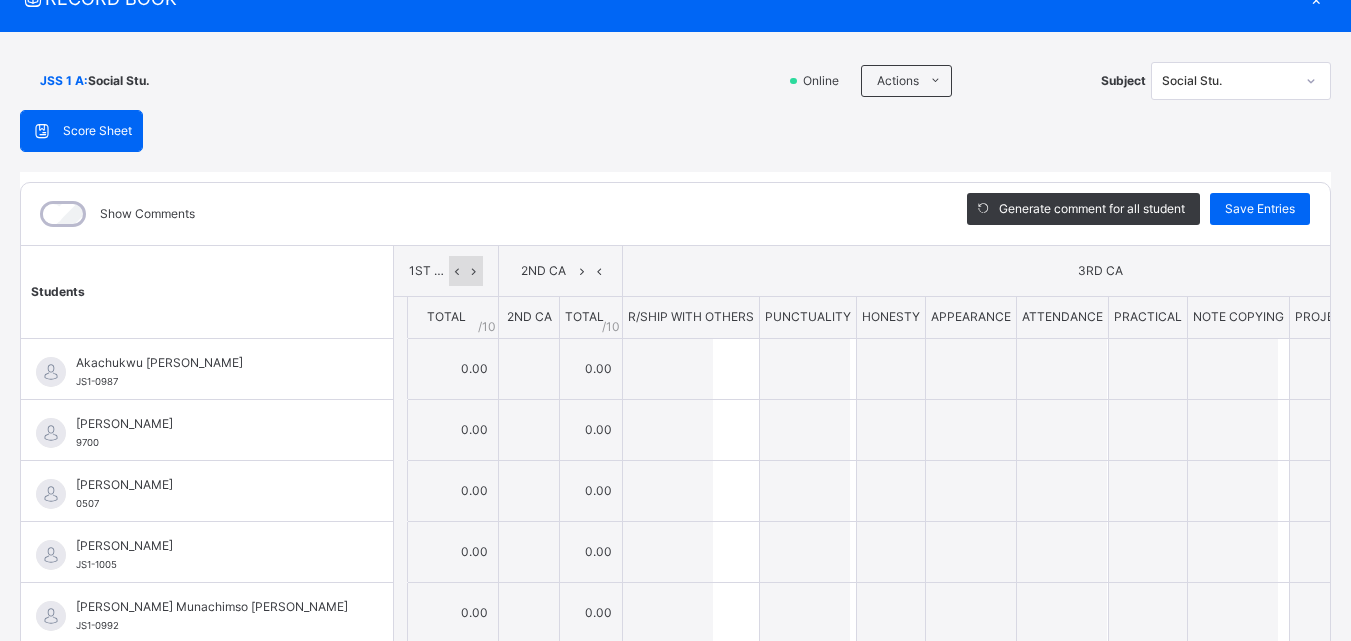 click at bounding box center (457, 271) 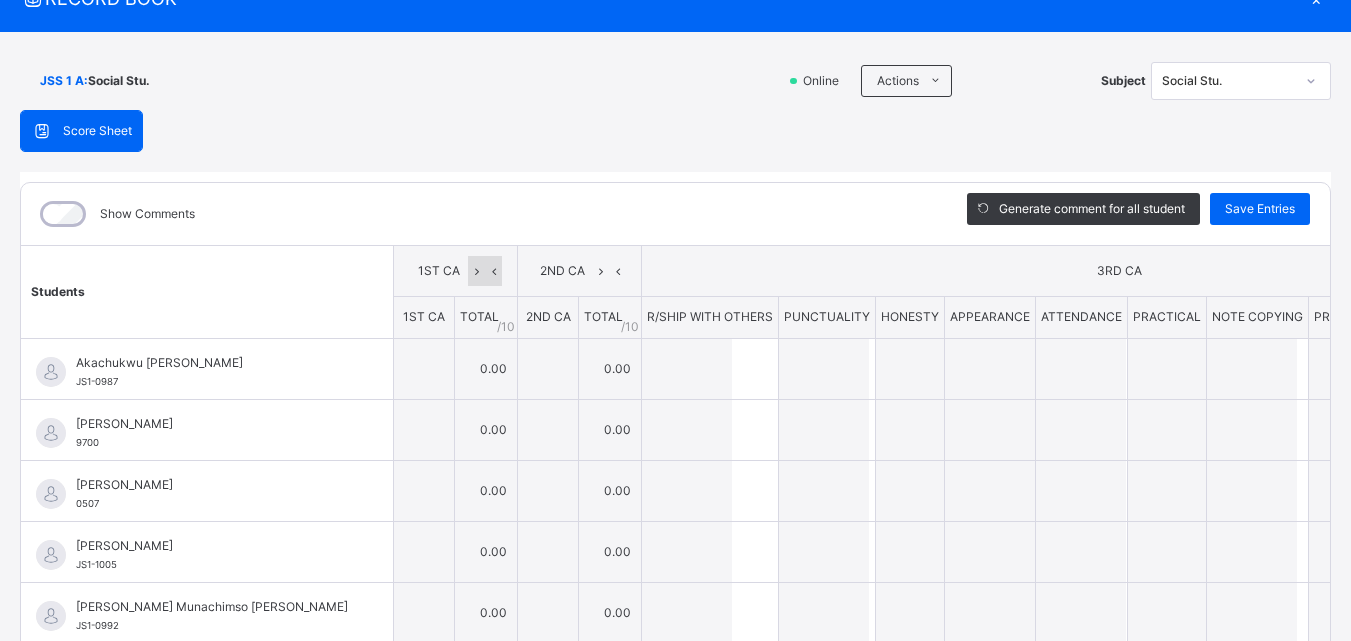 click at bounding box center [493, 271] 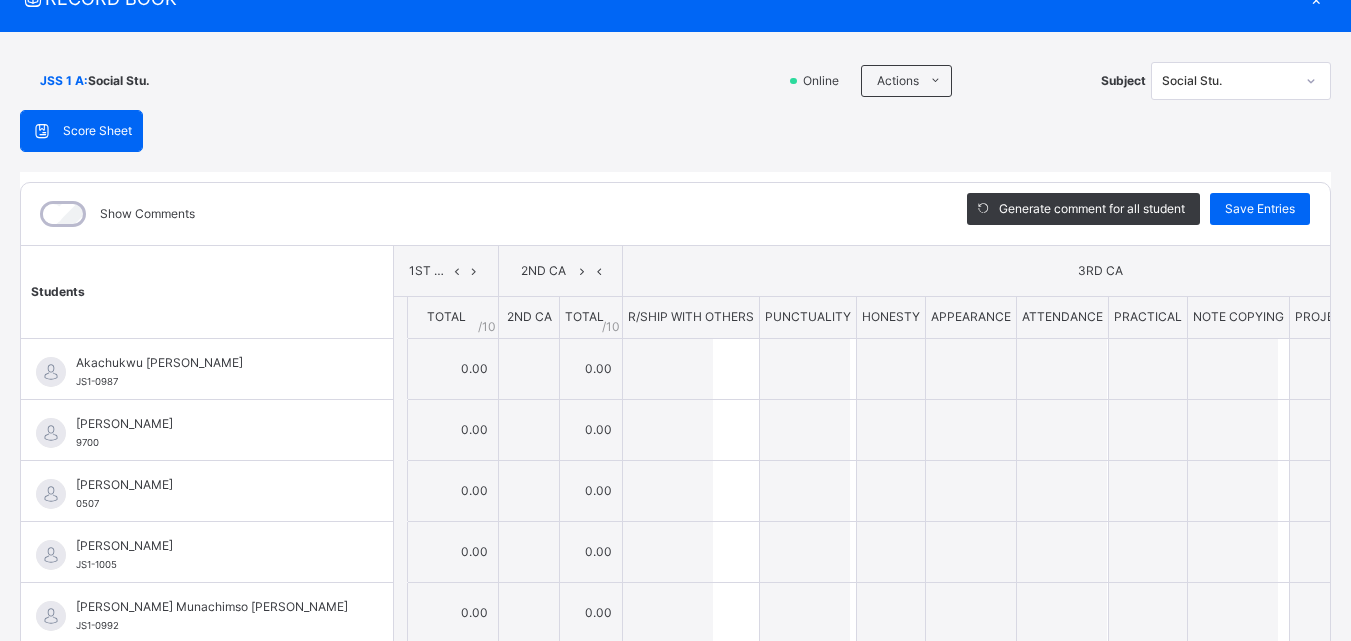 click on "1ST CA" at bounding box center (429, 271) 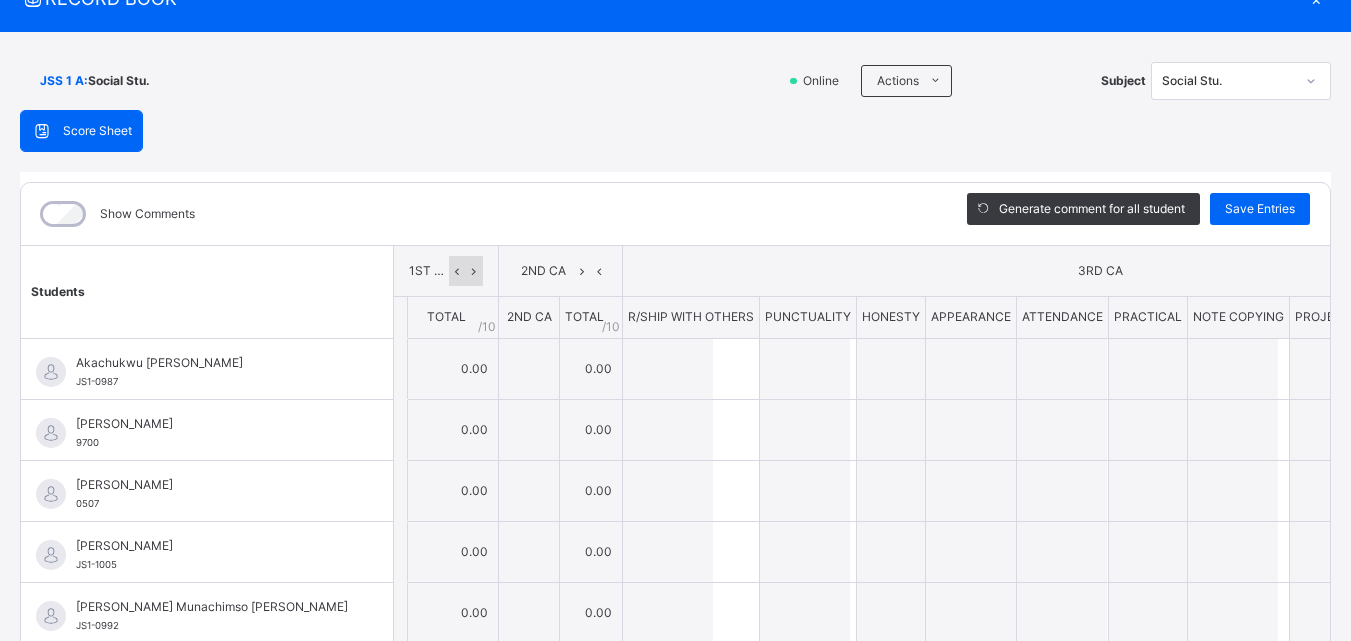 click at bounding box center [457, 271] 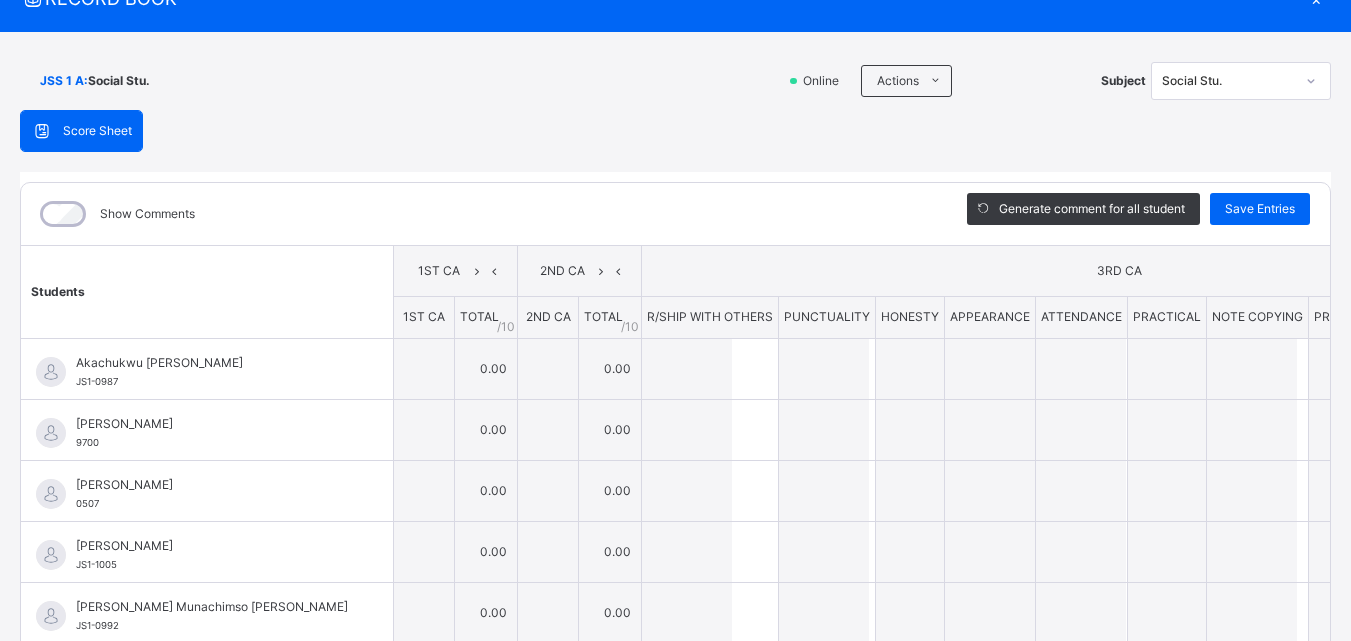 click at bounding box center (42, 131) 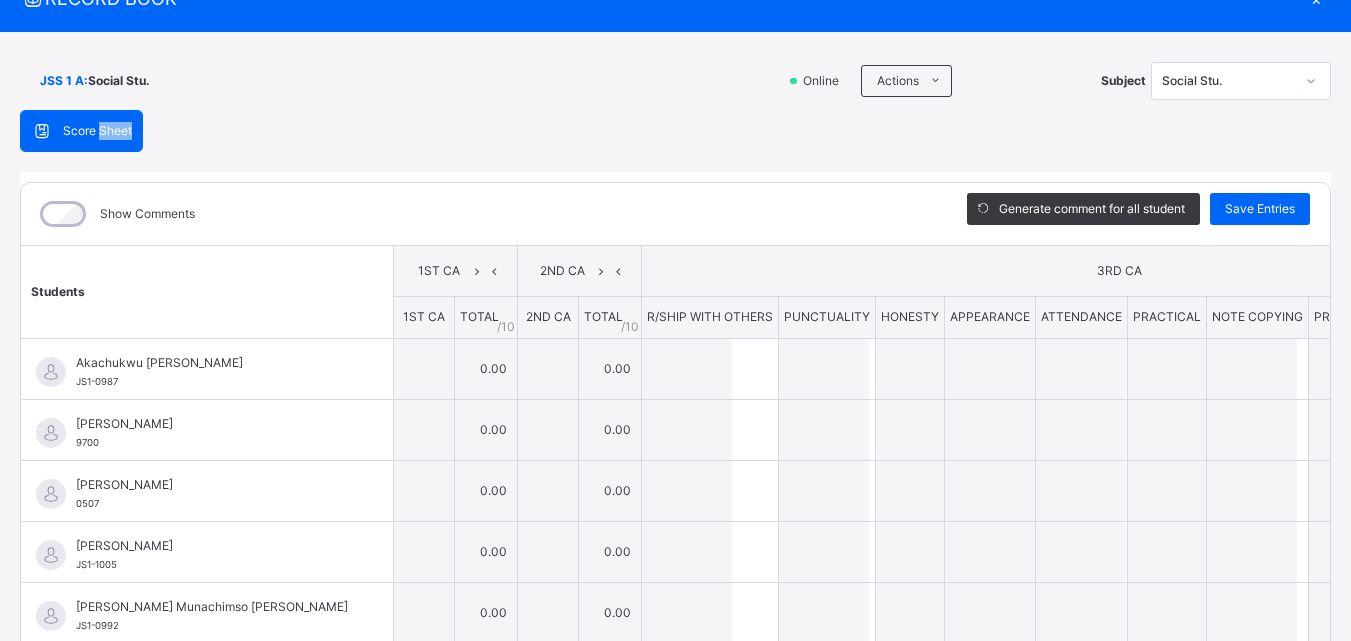 click on "Score Sheet" at bounding box center [97, 131] 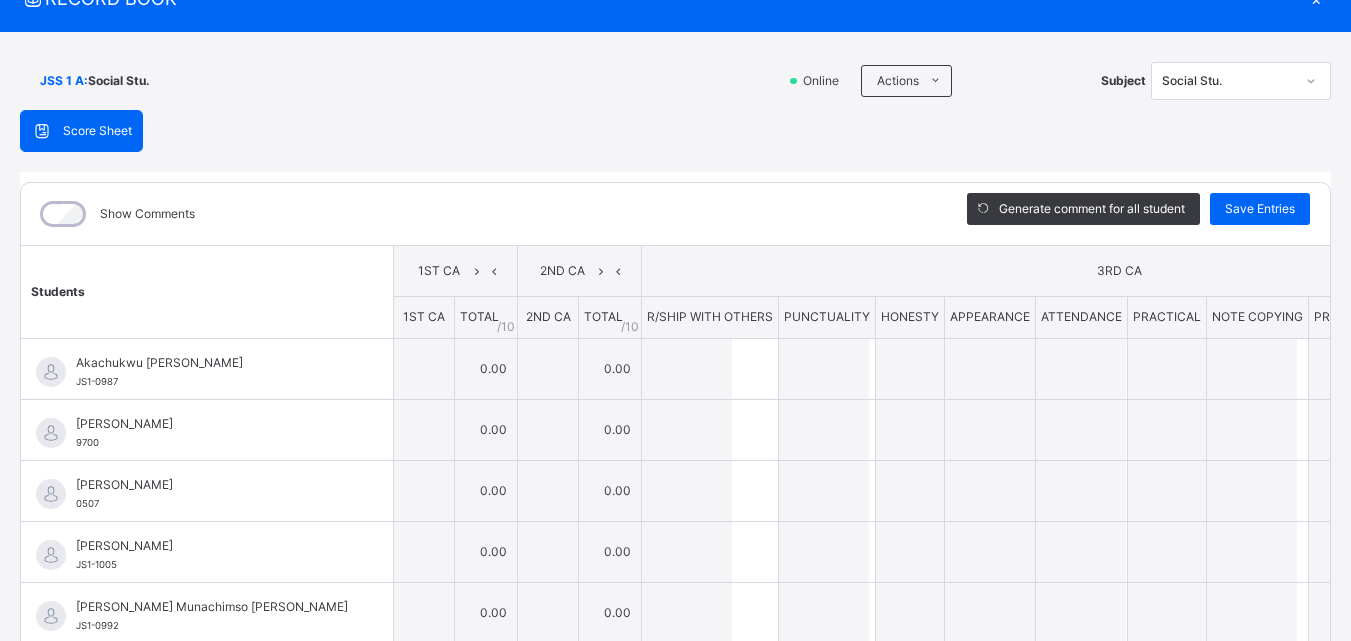 click on "Score Sheet" at bounding box center (97, 131) 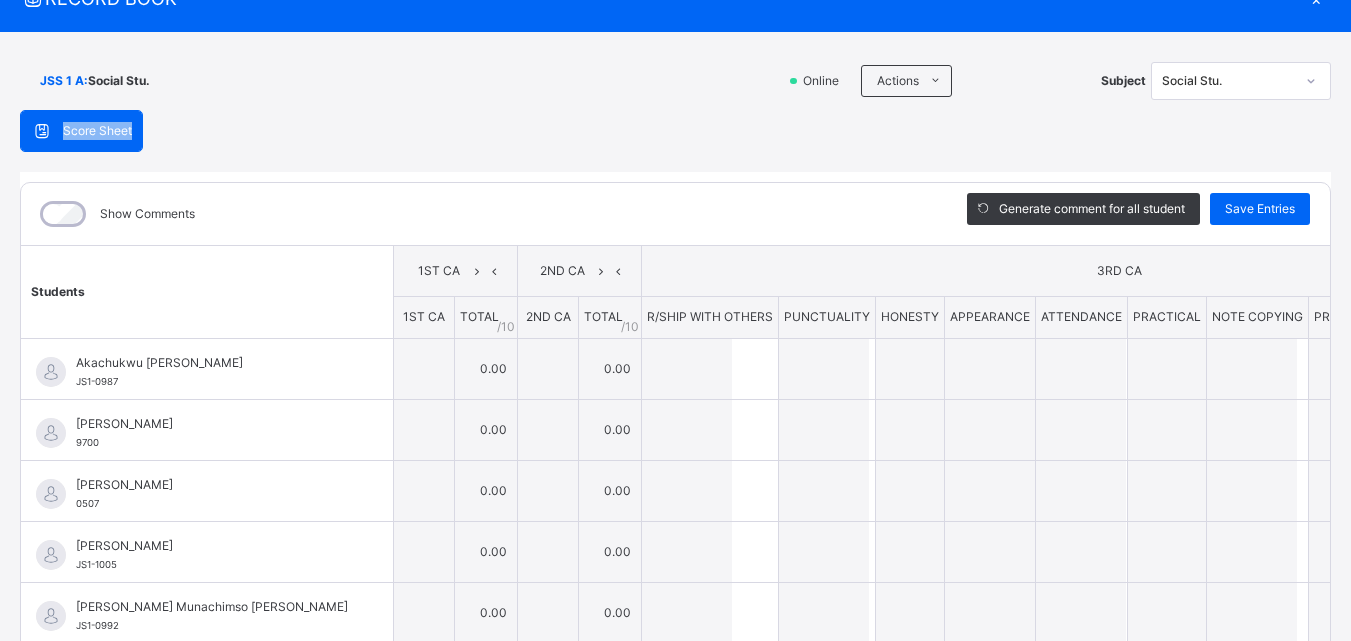 click on "Score Sheet" at bounding box center (97, 131) 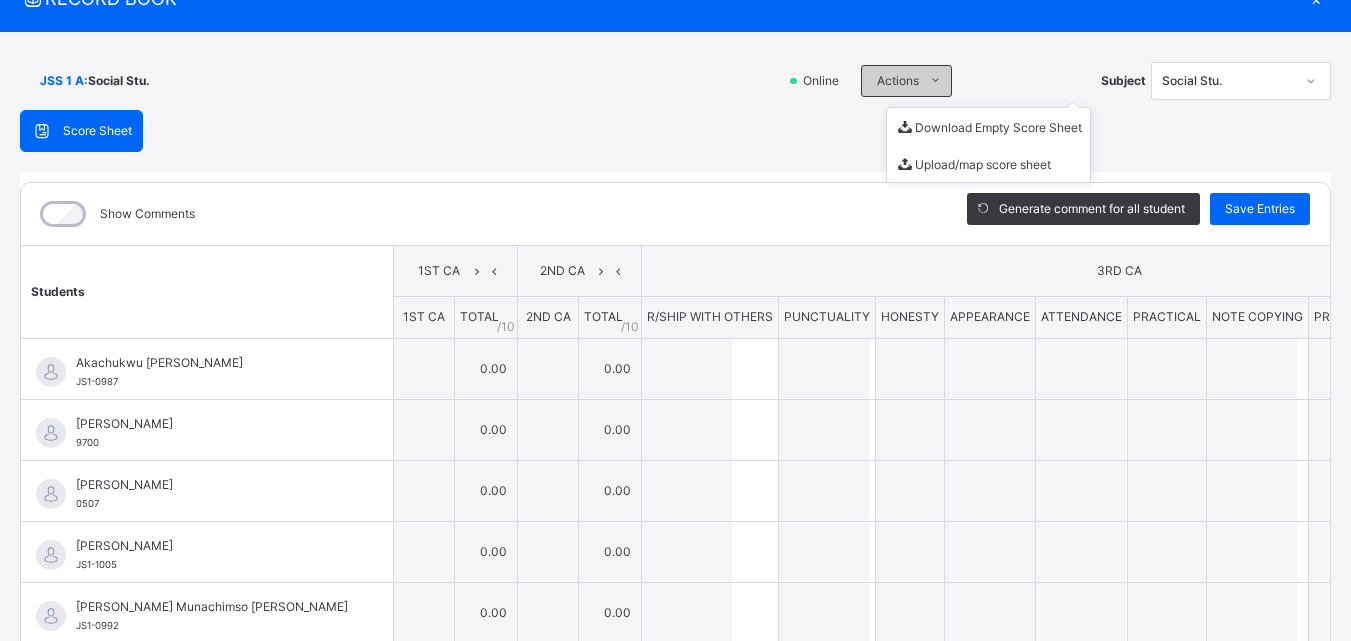 click on "Actions" at bounding box center [898, 81] 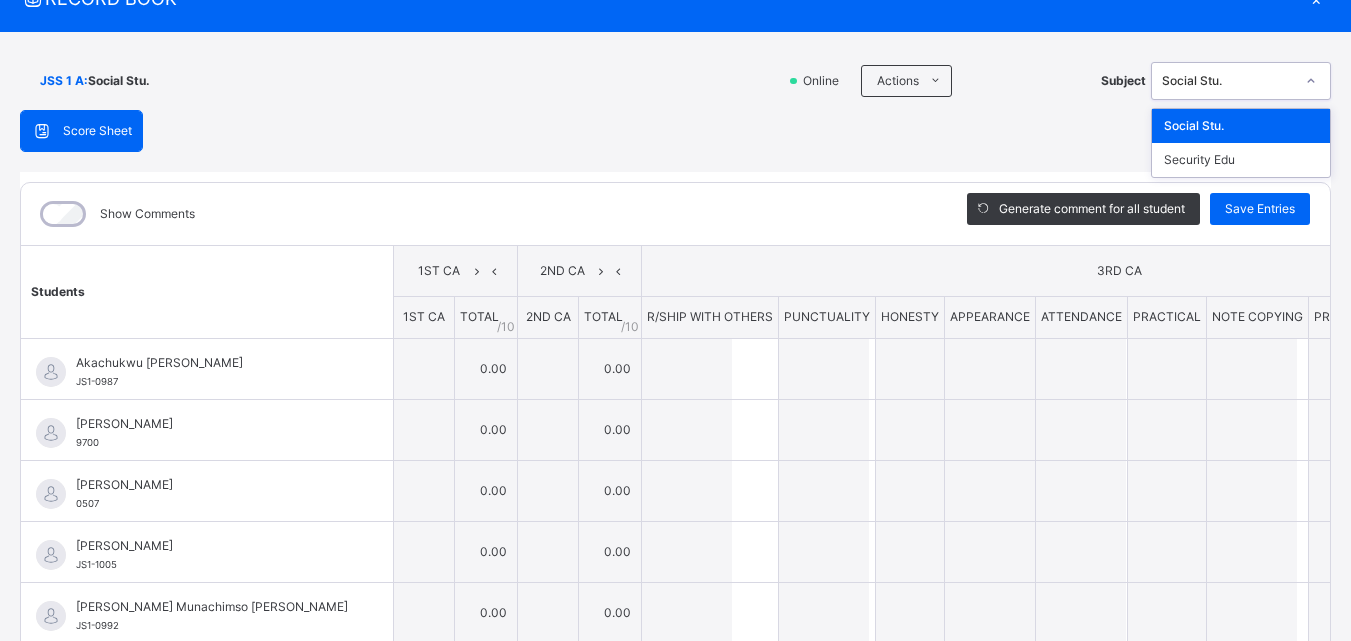 click on "Social Stu." at bounding box center (1228, 81) 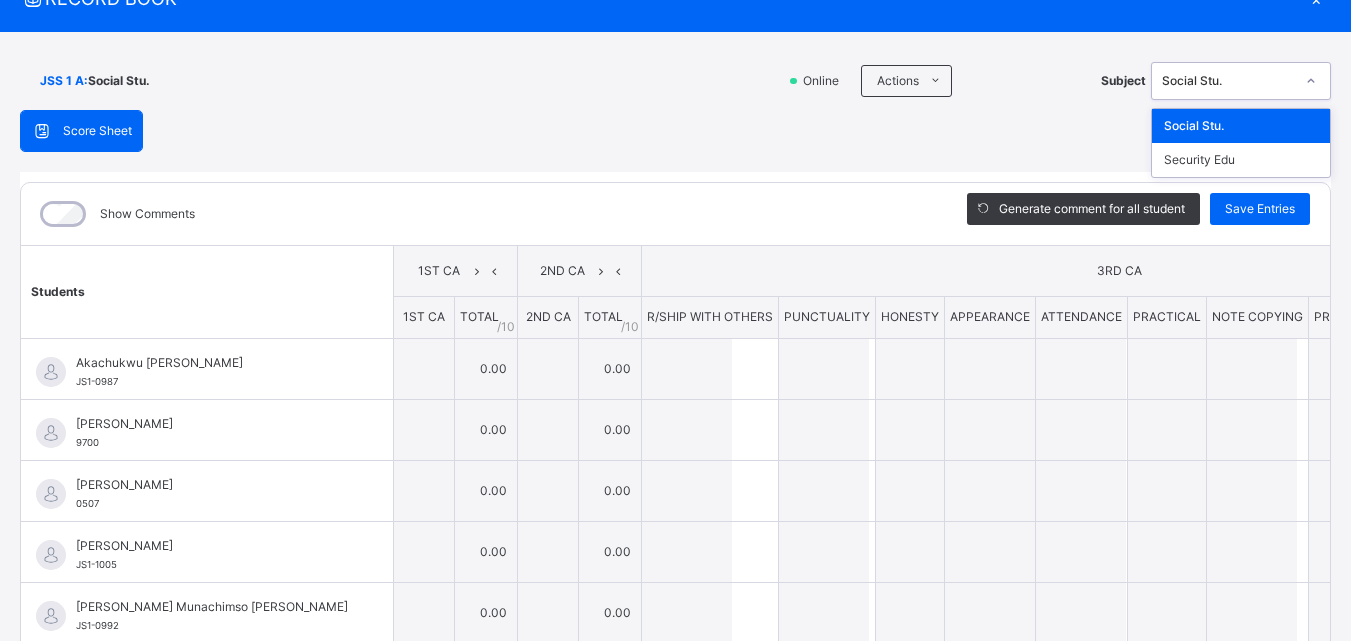 click on "Social Stu." at bounding box center (1241, 126) 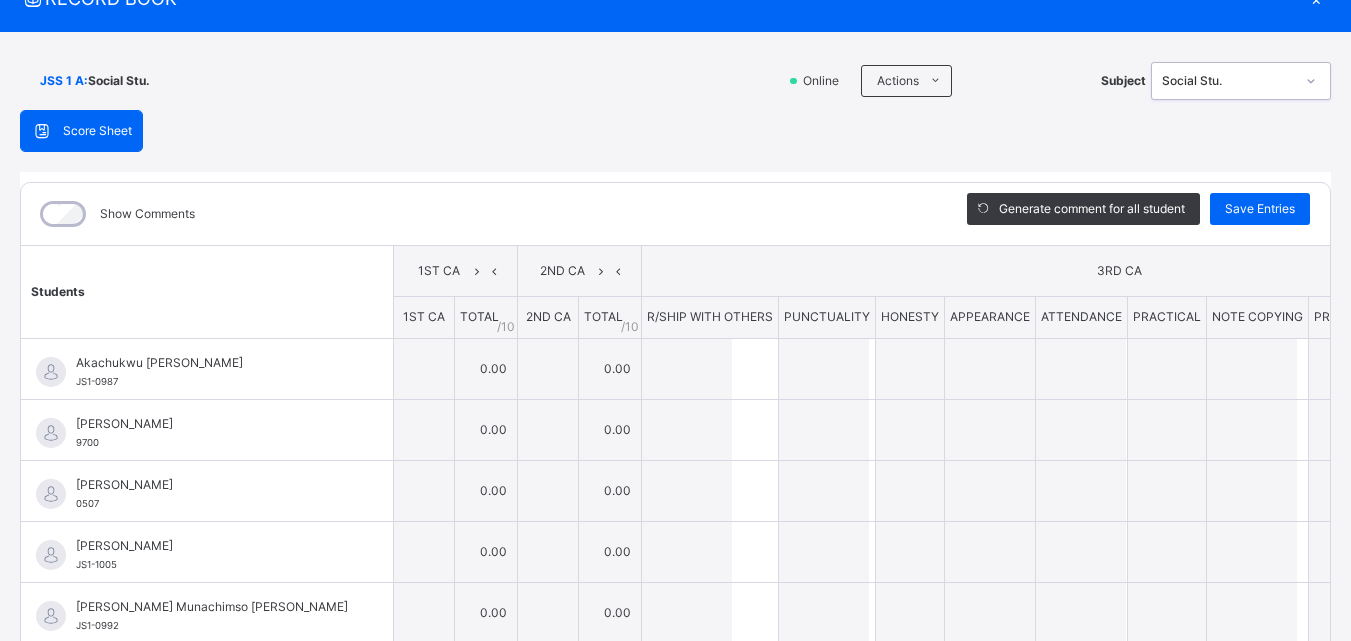 click on "Social Stu." at bounding box center [1228, 81] 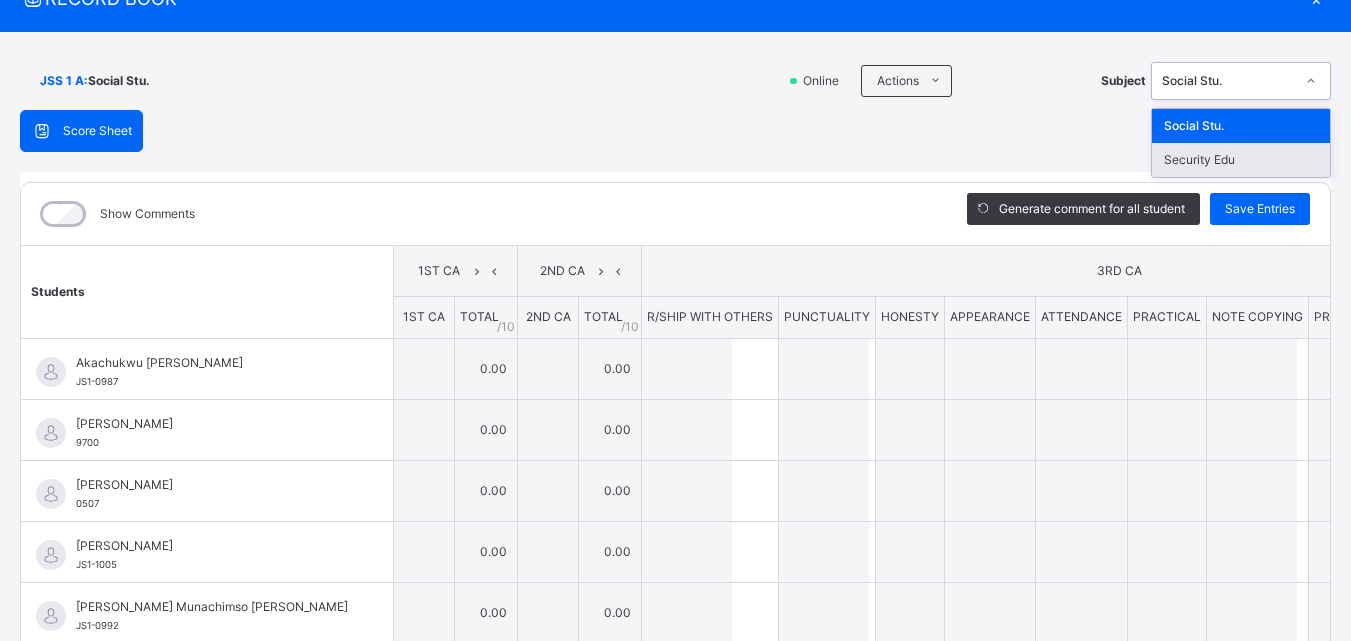click on "Security Edu" at bounding box center (1241, 160) 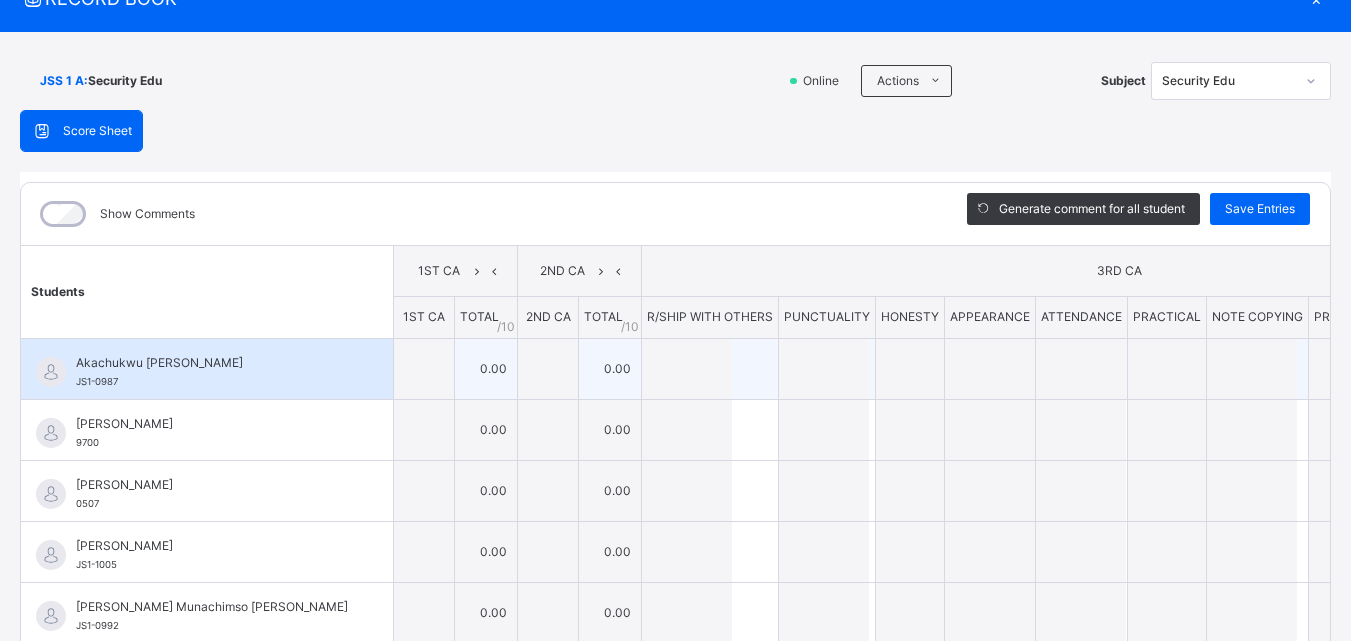 click on "0.00" at bounding box center [610, 368] 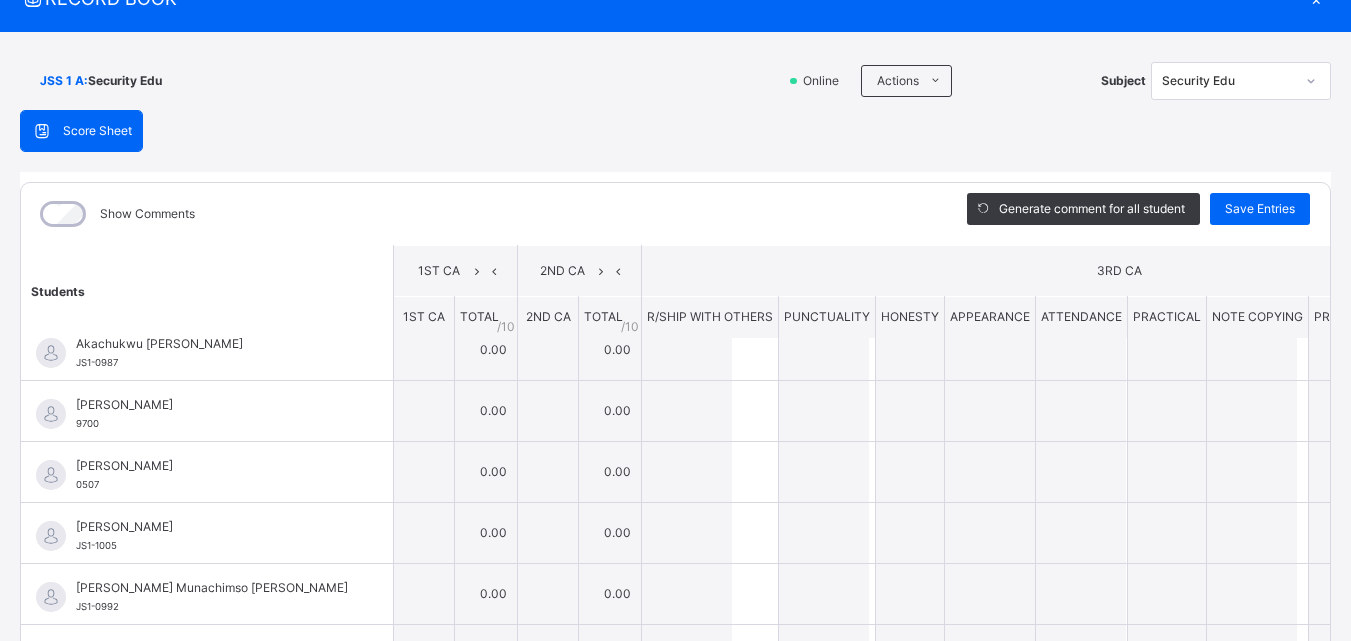 scroll, scrollTop: 0, scrollLeft: 0, axis: both 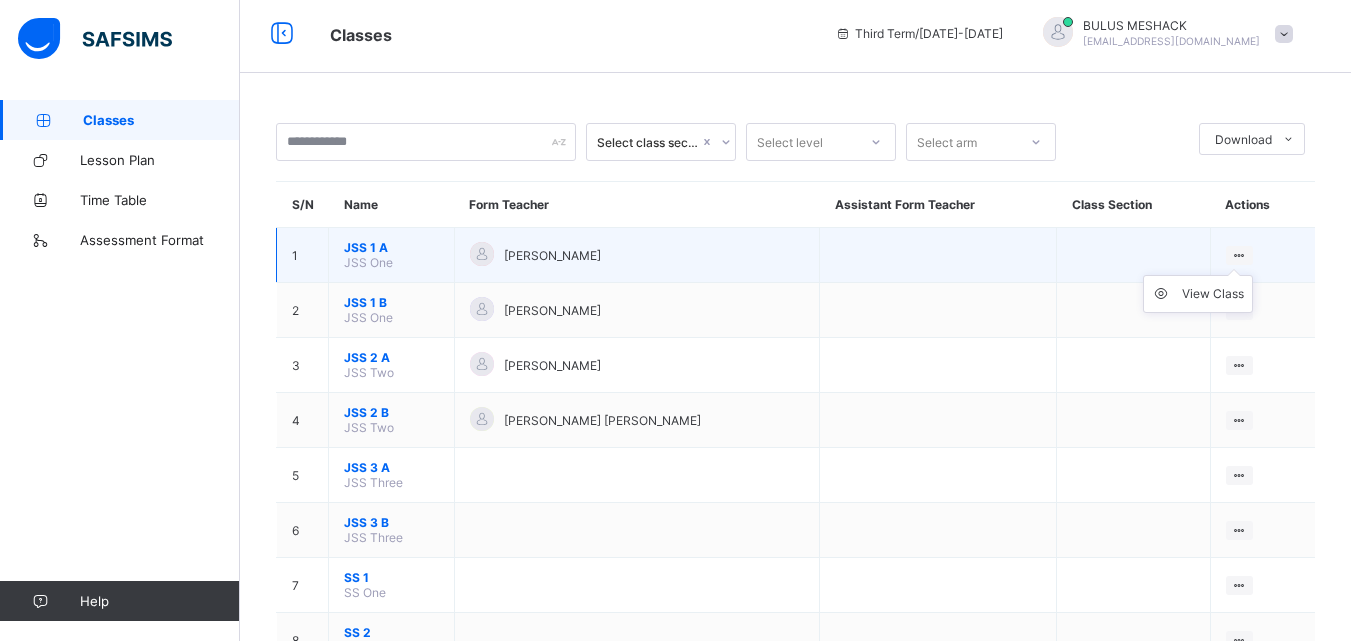 click at bounding box center (1239, 255) 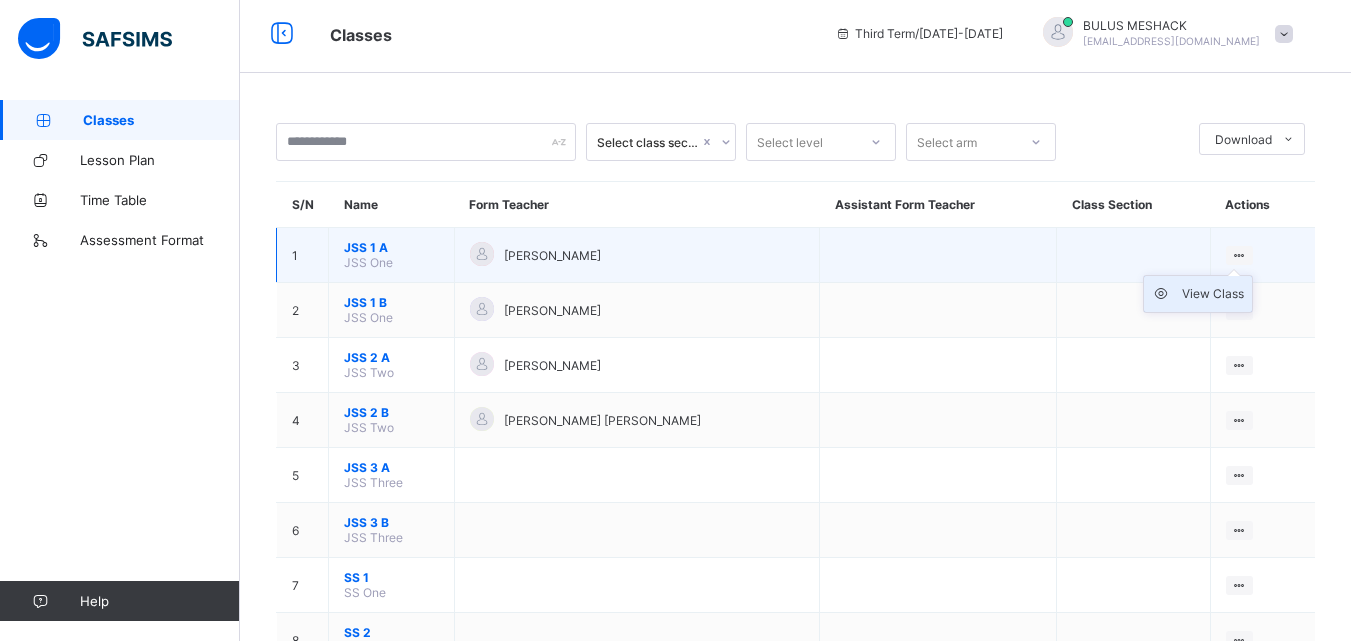 click on "View Class" at bounding box center (1213, 294) 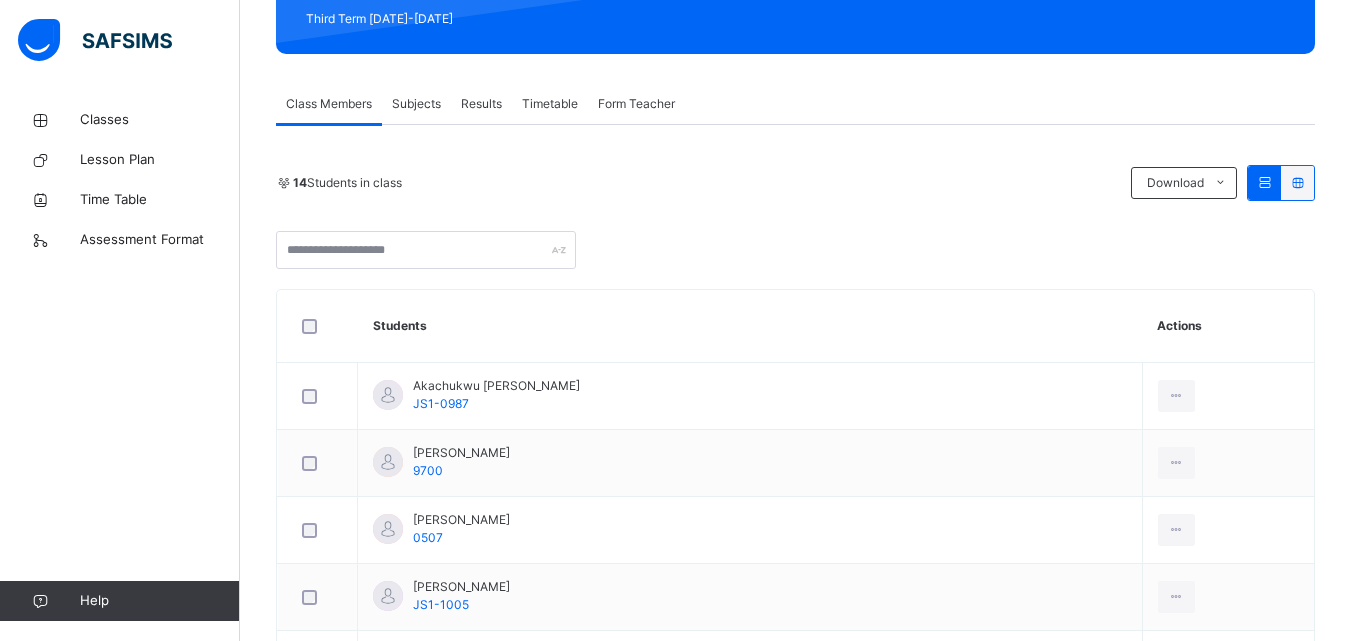 scroll, scrollTop: 293, scrollLeft: 0, axis: vertical 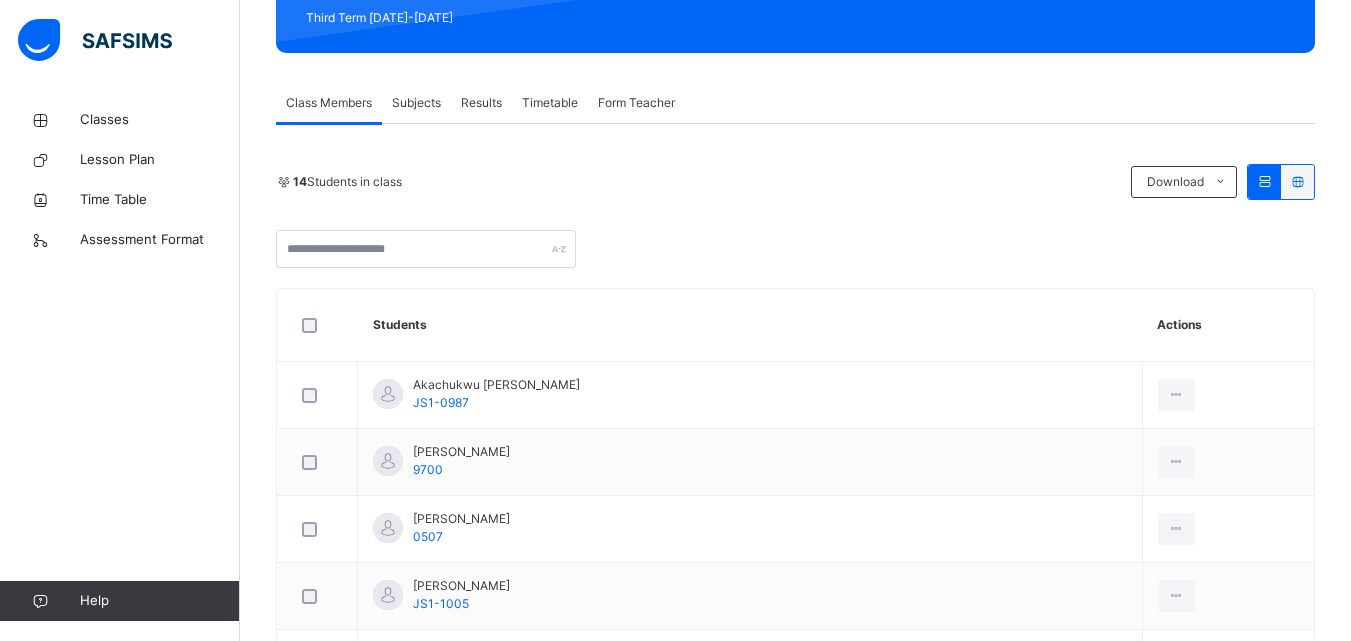 click on "Subjects" at bounding box center [416, 103] 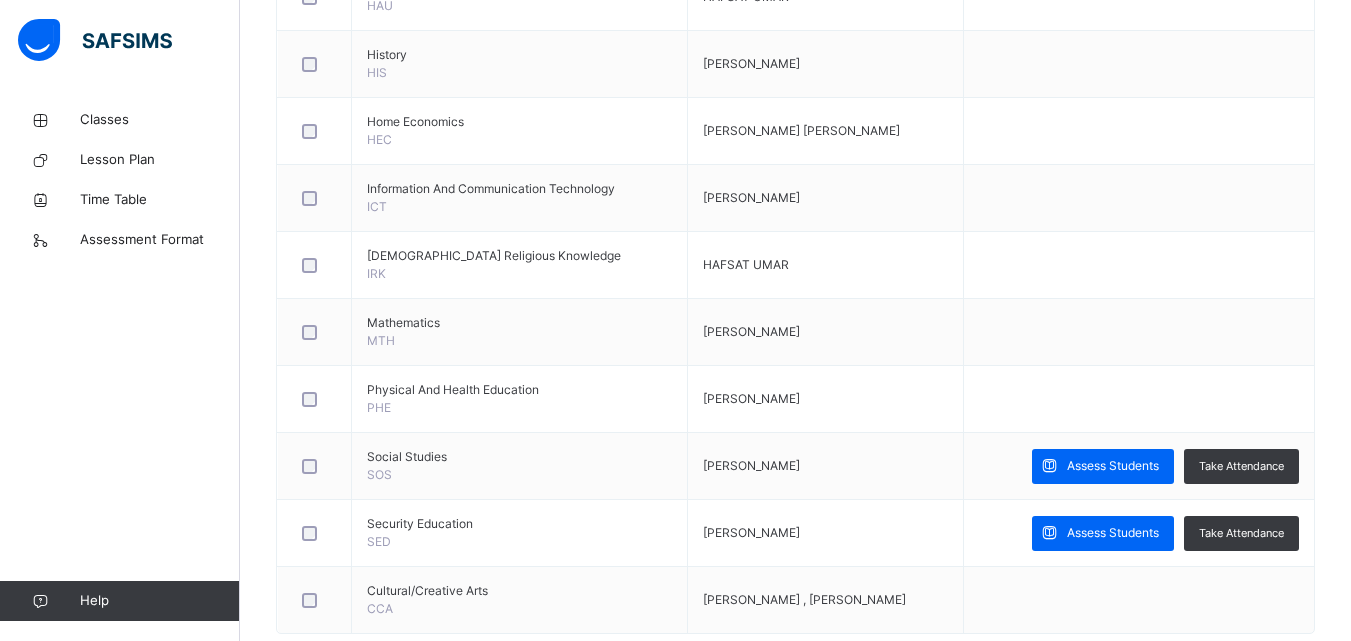 scroll, scrollTop: 1188, scrollLeft: 0, axis: vertical 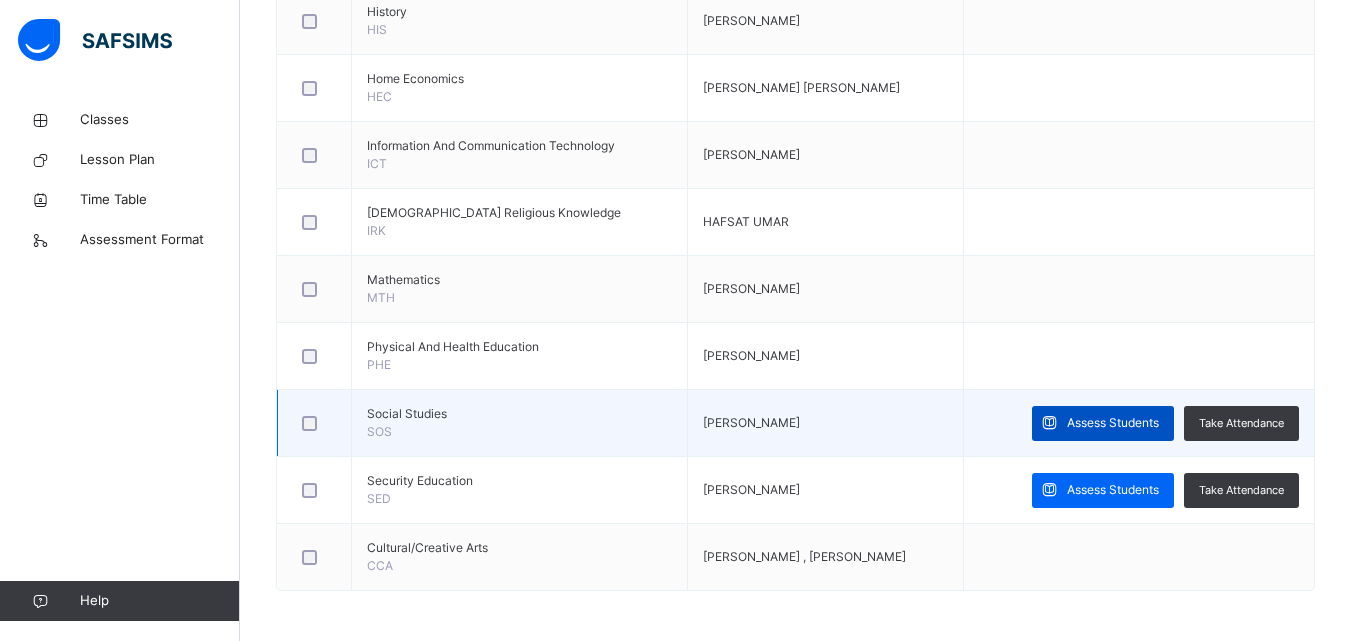 click on "Assess Students" at bounding box center [1113, 423] 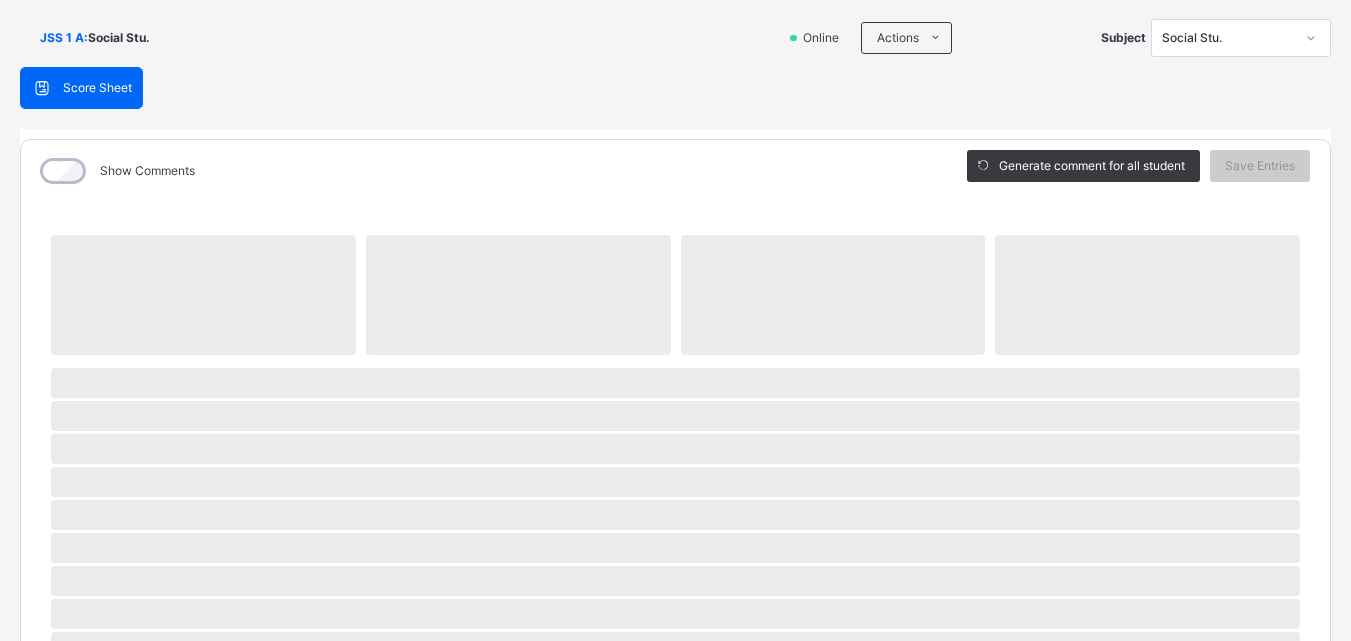 scroll, scrollTop: 140, scrollLeft: 0, axis: vertical 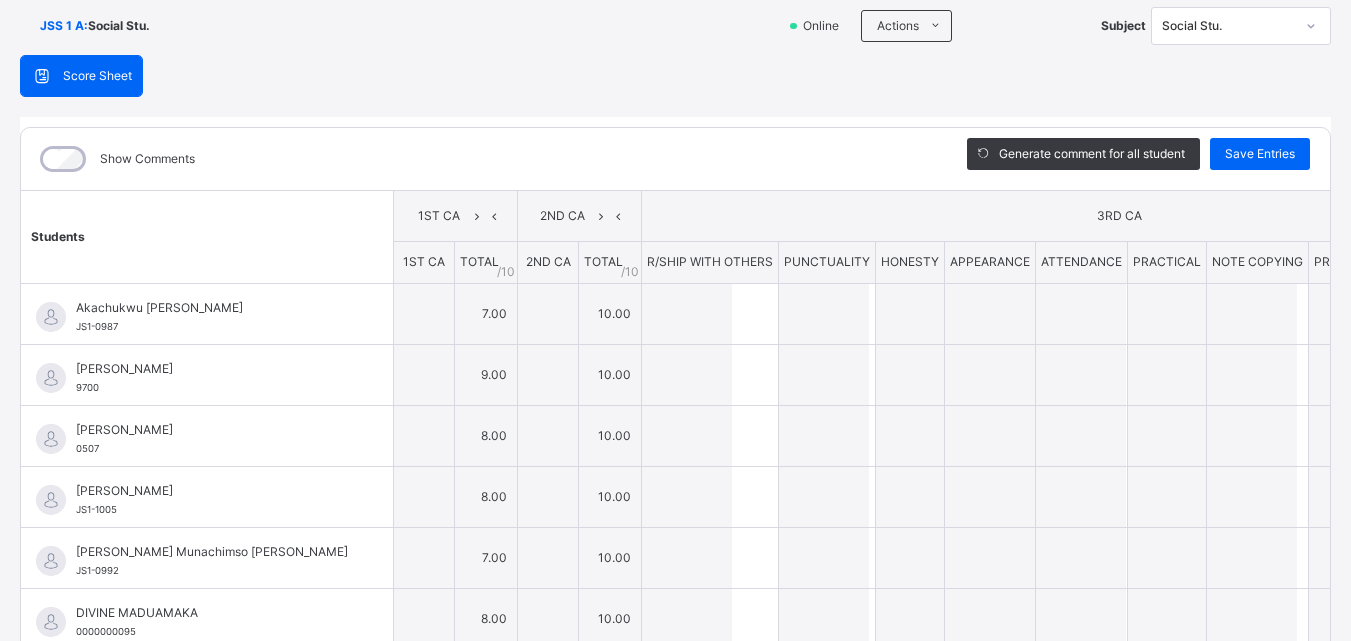 type on "*" 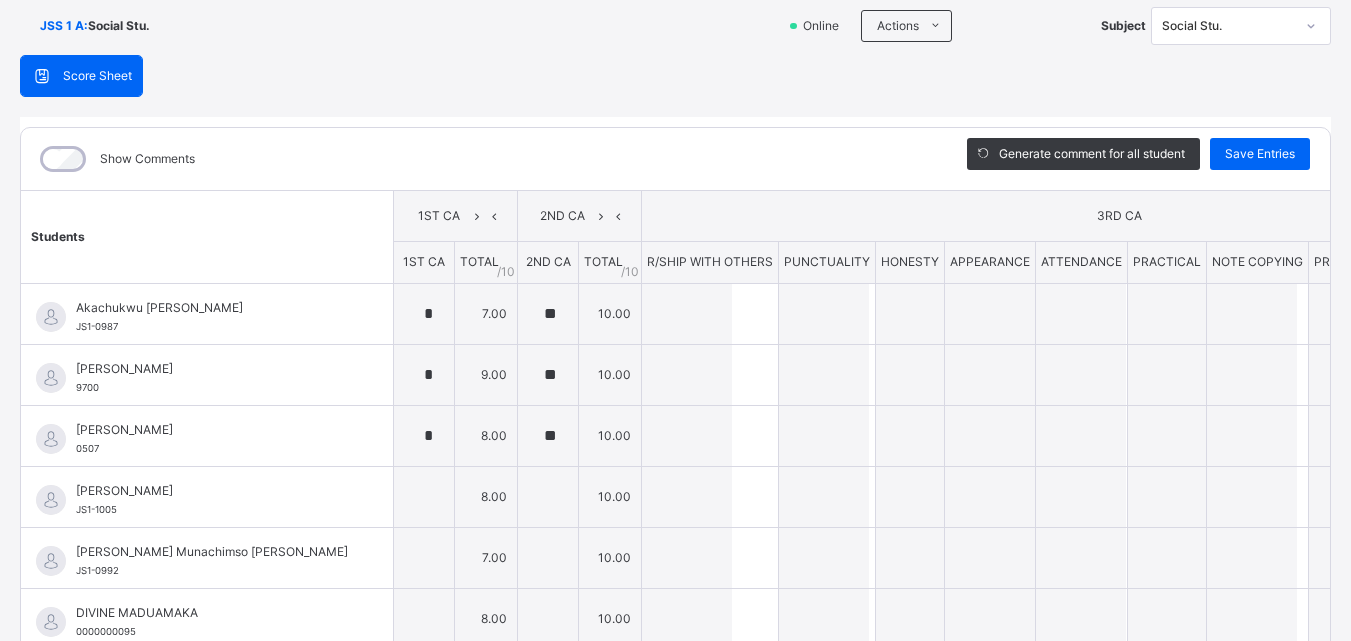 type on "*" 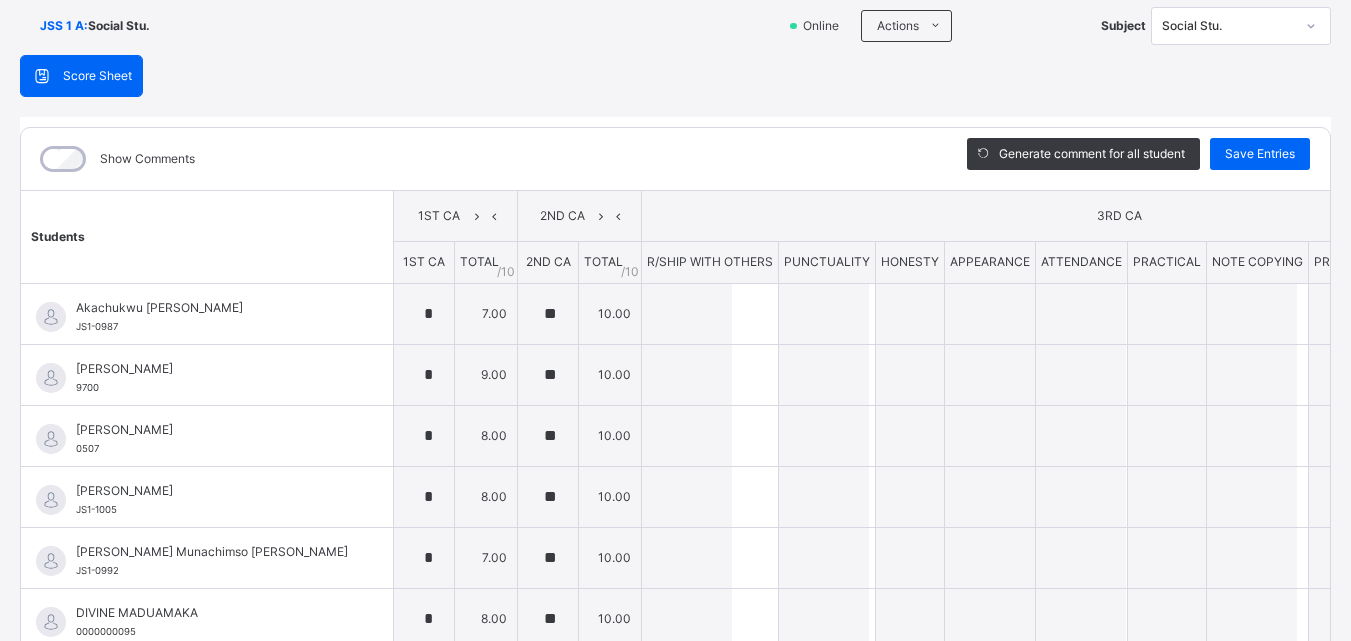 type on "*" 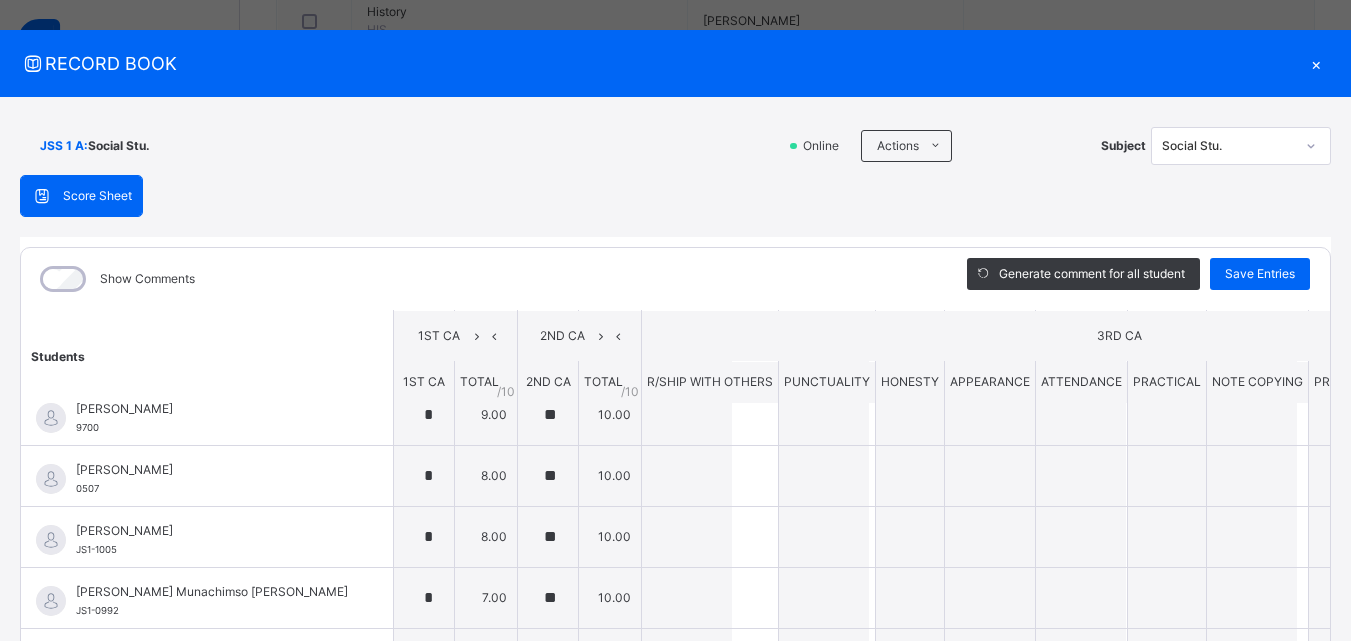scroll, scrollTop: 463, scrollLeft: 0, axis: vertical 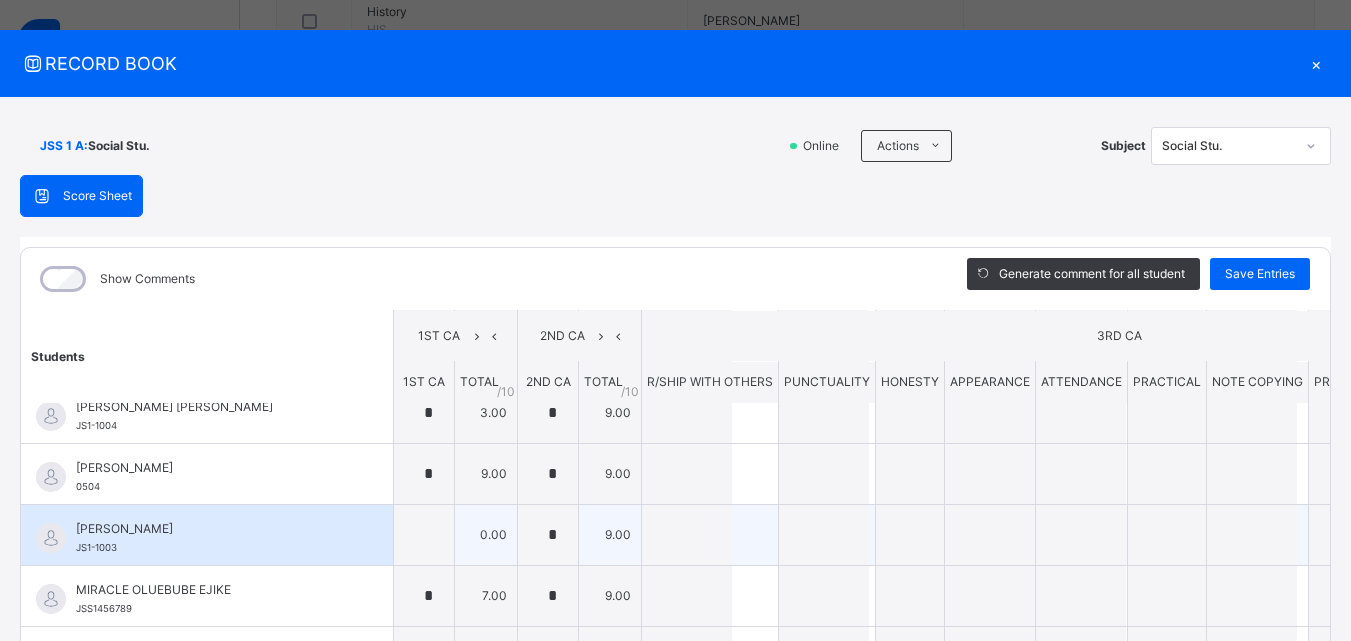 click on "0.00" at bounding box center [486, 534] 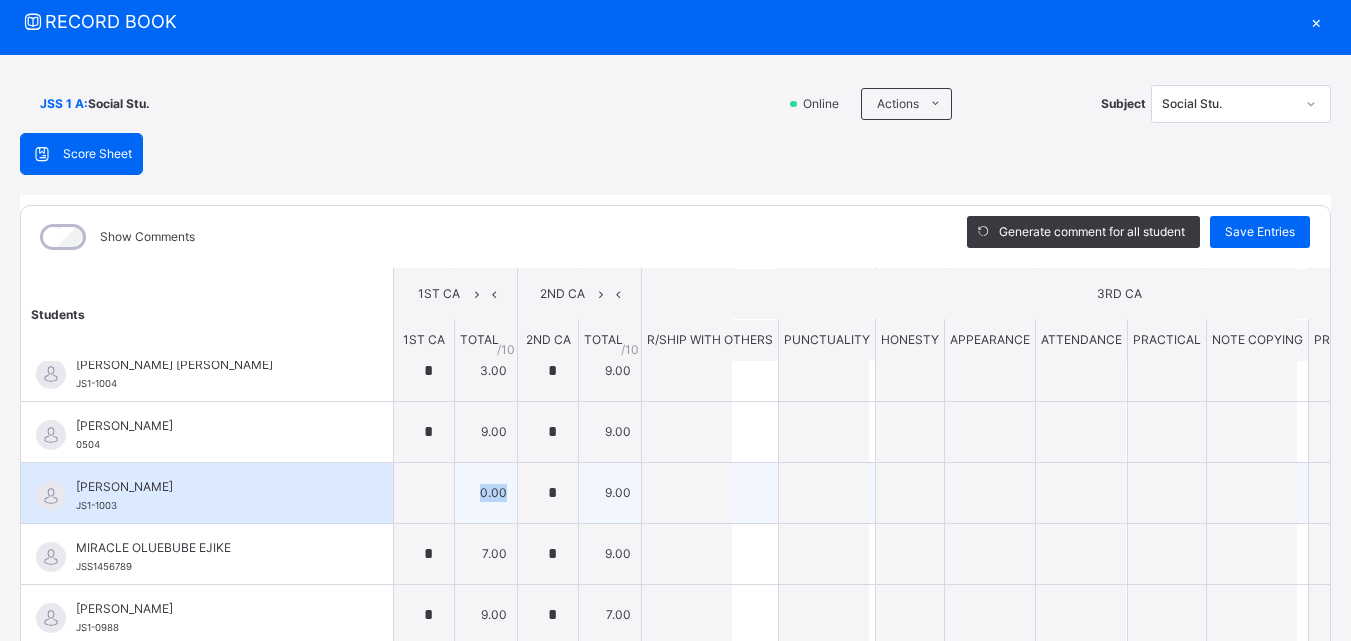 scroll, scrollTop: 73, scrollLeft: 0, axis: vertical 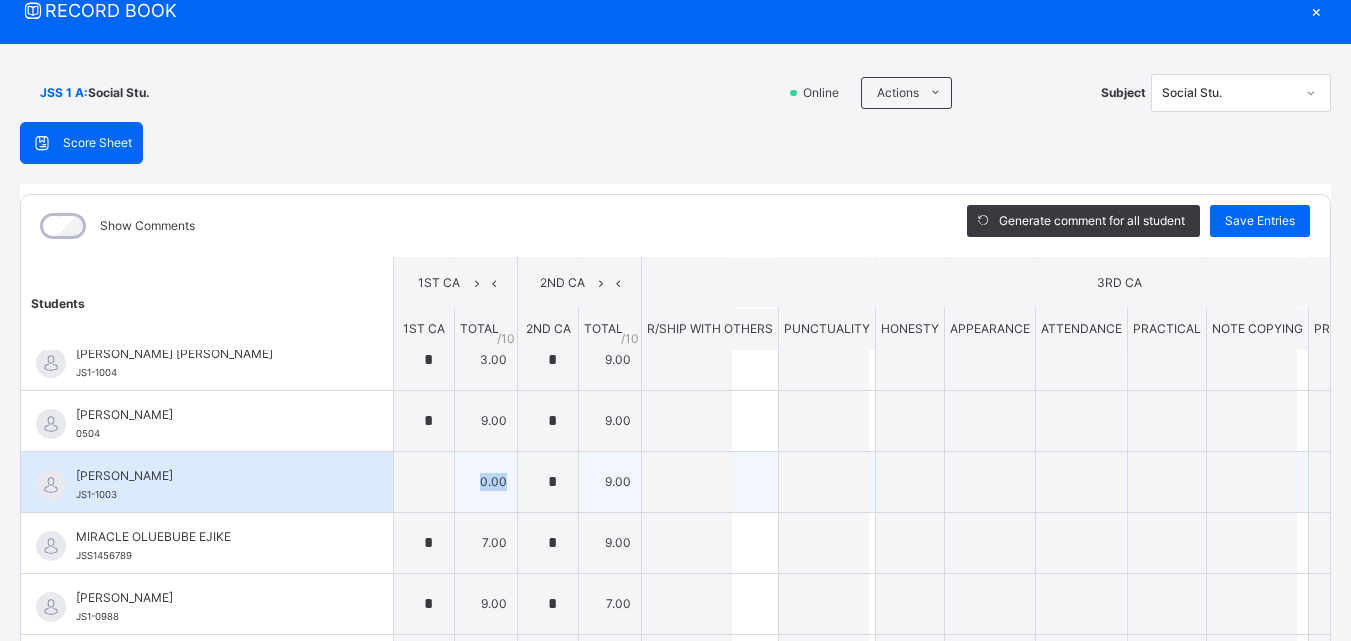 click on "Akachukwu  Gideon Chukwuemeka  JS1-0987 Akachukwu  Gideon Chukwuemeka  JS1-0987 * 7.00 ** 10.00 0.00 0.00 17.00 Generate comment 0 / 250   ×   Subject Teacher’s Comment Generate and see in full the comment developed by the AI with an option to regenerate the comment JS Akachukwu  Gideon Chukwuemeka    JS1-0987   Total 17.00  / 100.00 Sims Bot   Regenerate     Use this comment   Amina   Adamu Musa 9700 Amina   Adamu Musa 9700 * 9.00 ** 10.00 0.00 0.00 19.00 Generate comment 0 / 250   ×   Subject Teacher’s Comment Generate and see in full the comment developed by the AI with an option to regenerate the comment JS Amina   Adamu Musa   9700   Total 19.00  / 100.00 Sims Bot   Regenerate     Use this comment   Angelo Christopher  UHUABE 0507 Angelo Christopher  UHUABE 0507 * 8.00 ** 10.00 0.00 0.00 18.00 Generate comment 0 / 250   ×   Subject Teacher’s Comment Generate and see in full the comment developed by the AI with an option to regenerate the comment JS Angelo Christopher  UHUABE   0507   Total 18.00" at bounding box center (925, 329) 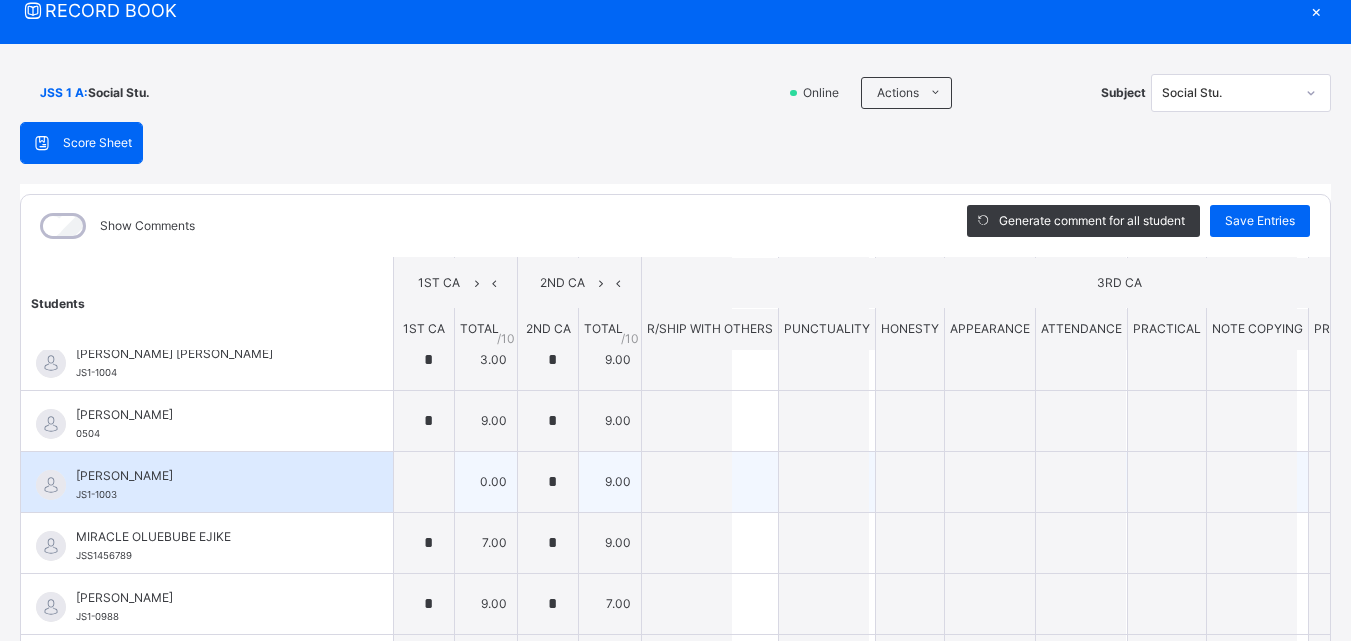 click on "7.00" at bounding box center (486, 542) 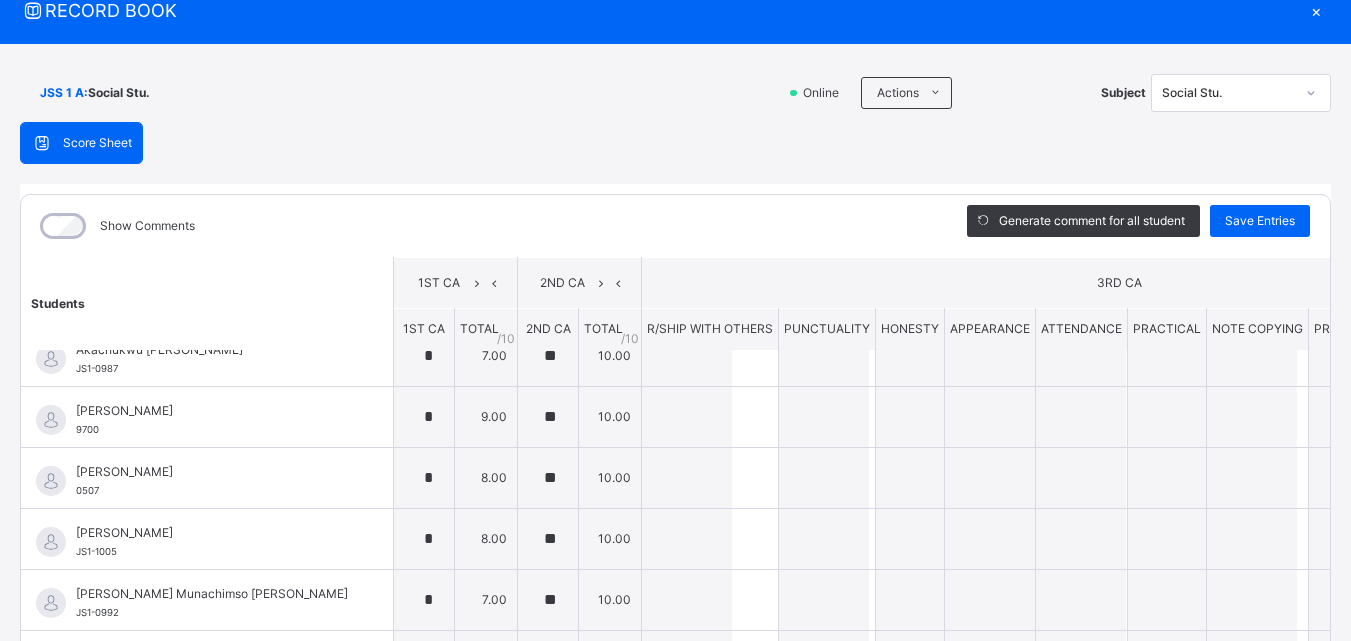 scroll, scrollTop: 0, scrollLeft: 0, axis: both 